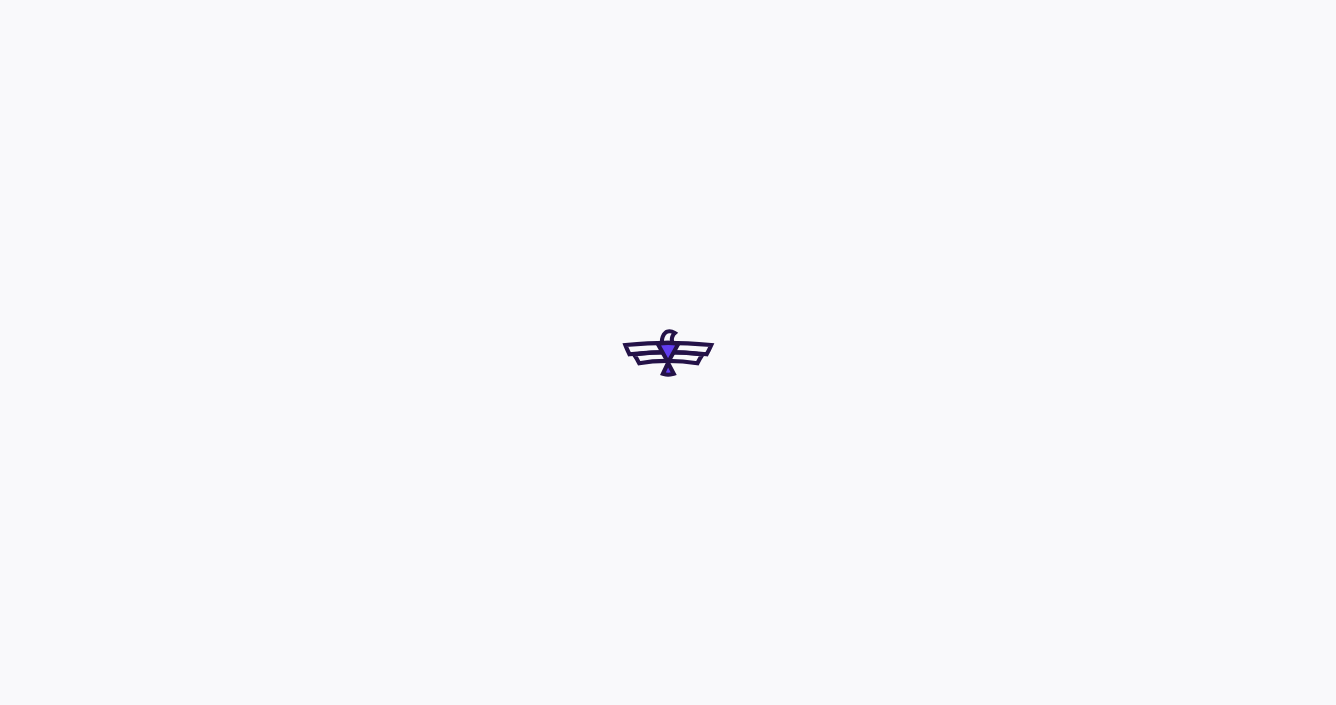 scroll, scrollTop: 0, scrollLeft: 0, axis: both 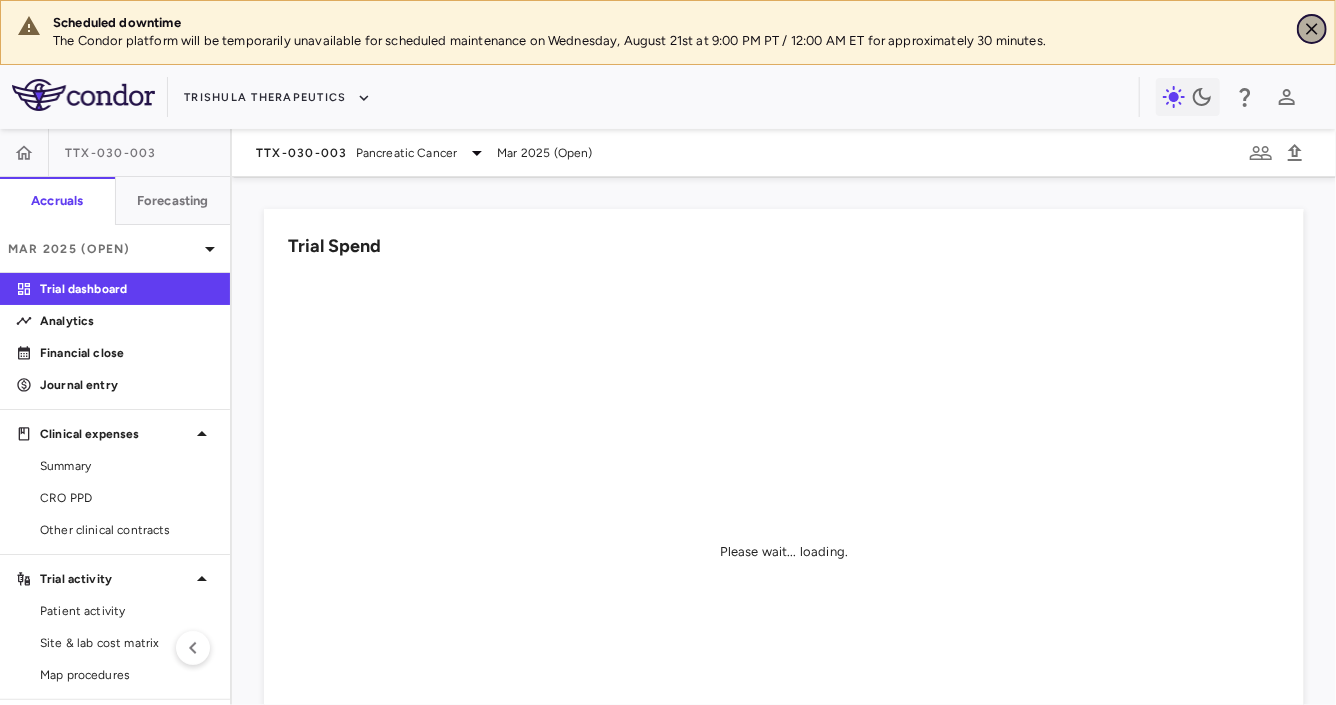 click 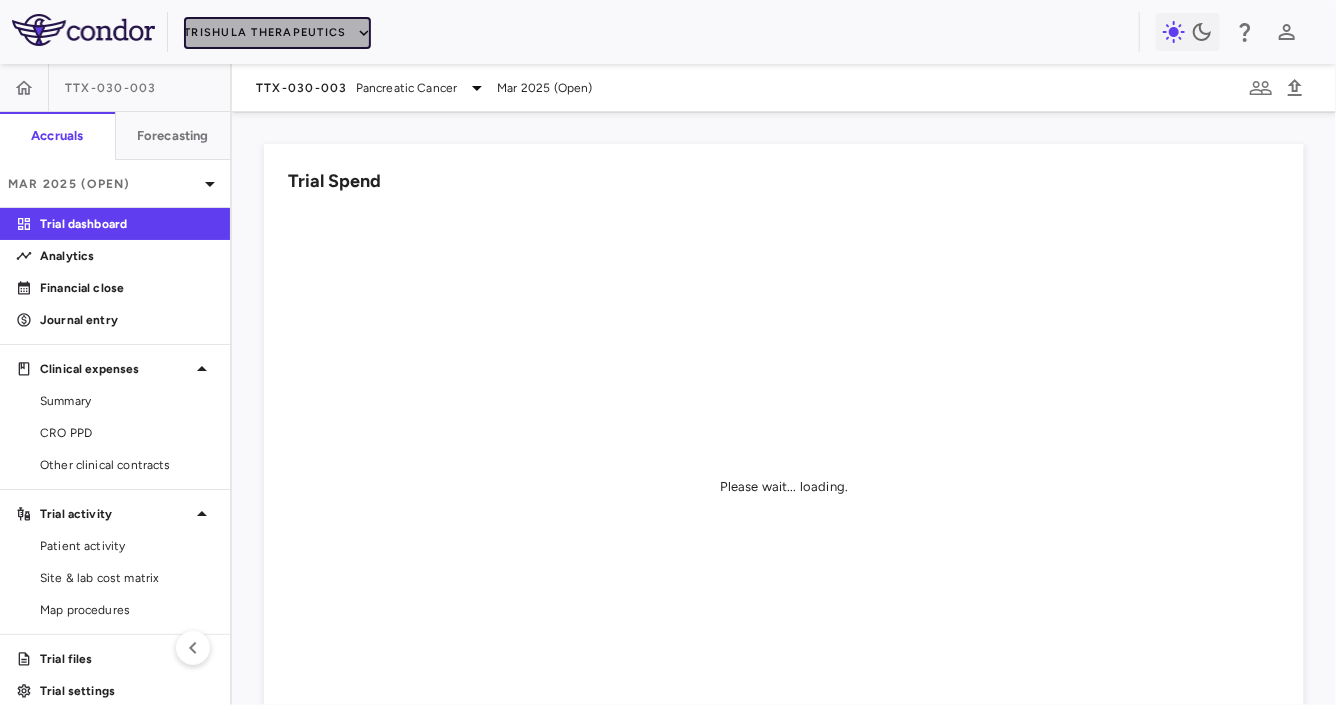 click on "Trishula Therapeutics" at bounding box center [277, 33] 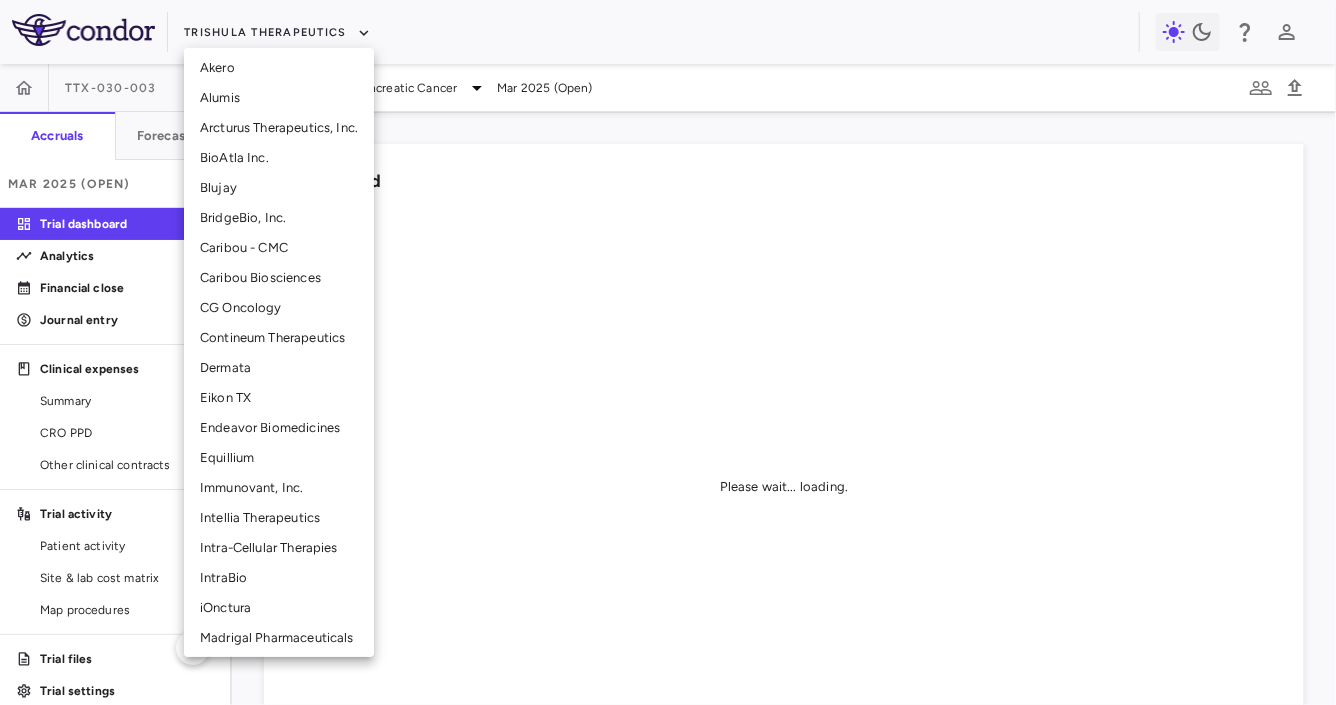 scroll, scrollTop: 207, scrollLeft: 0, axis: vertical 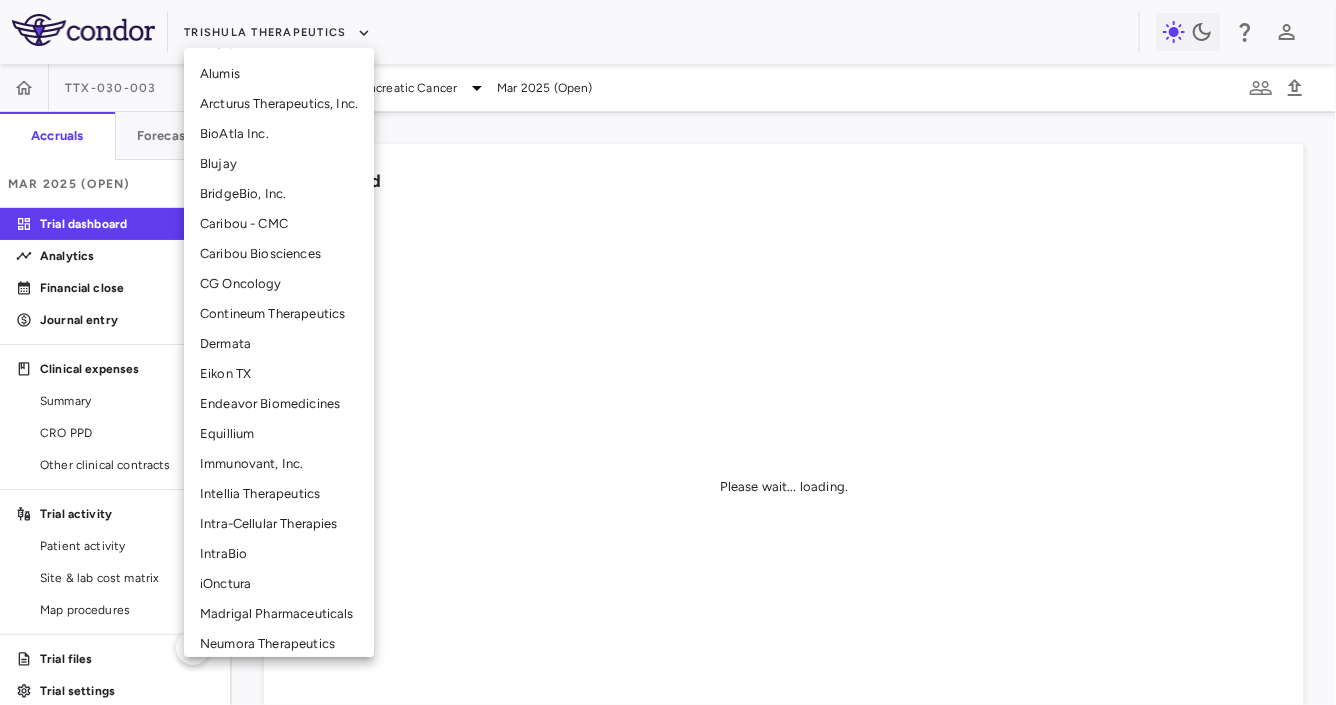 click on "Intellia Therapeutics" at bounding box center (279, 494) 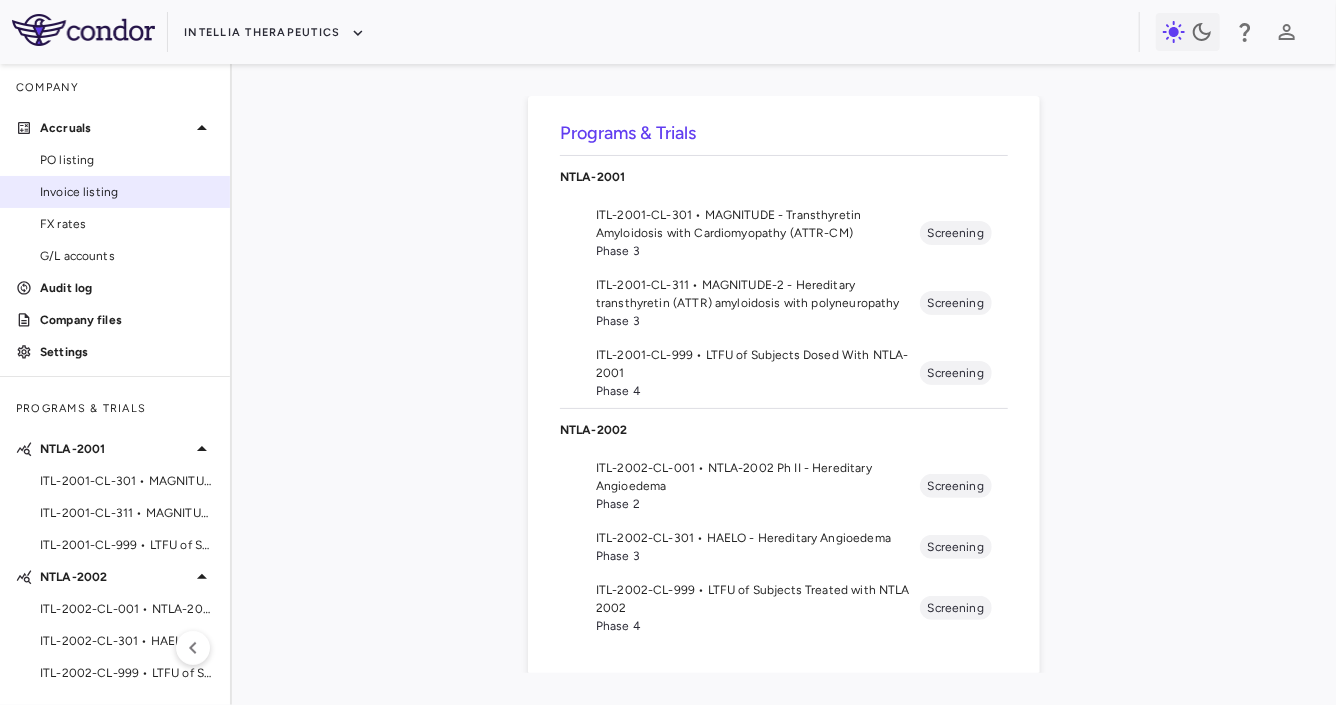 click on "Invoice listing" at bounding box center [127, 192] 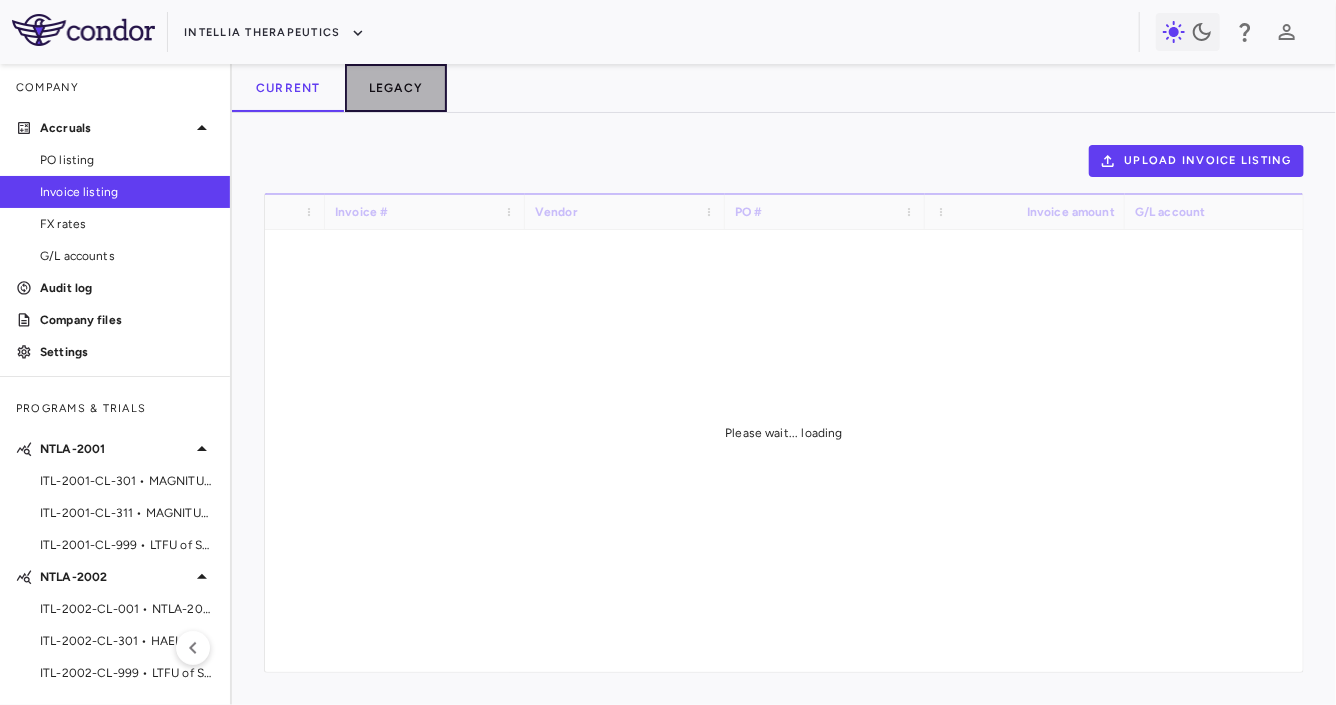 click on "Legacy" at bounding box center [396, 88] 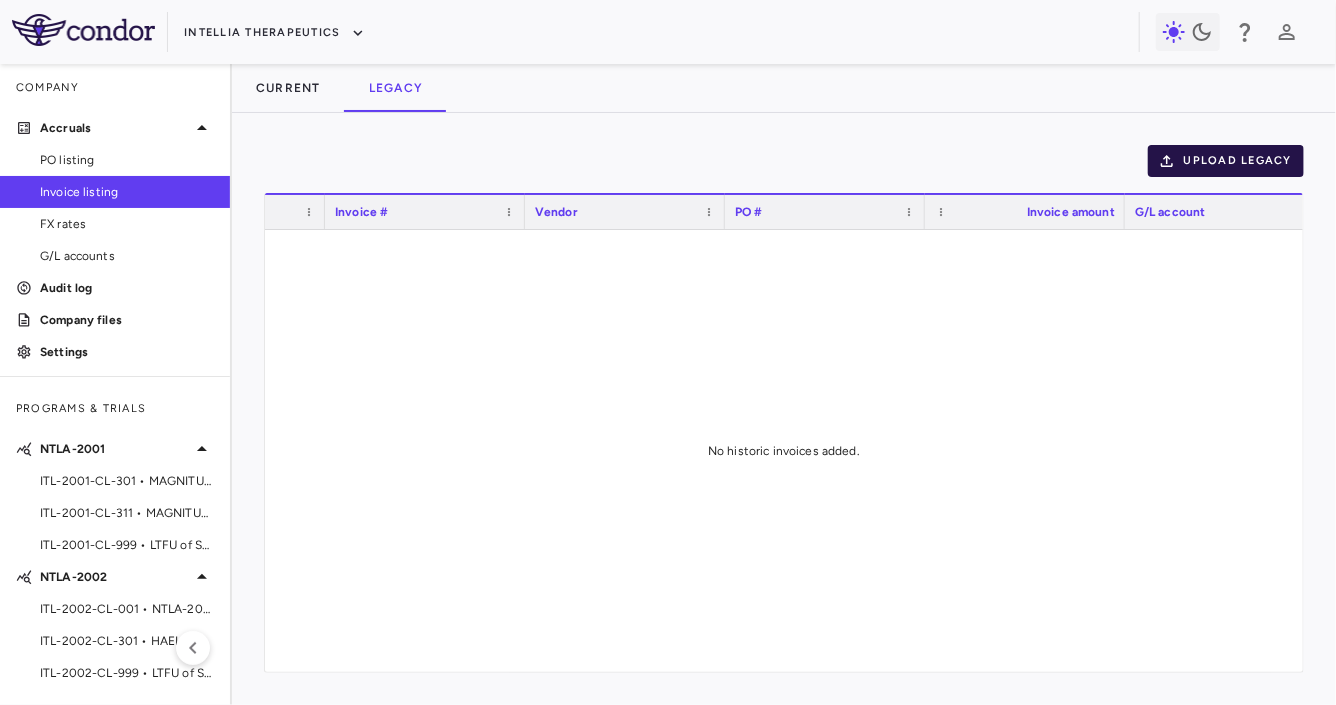 click on "Upload legacy" at bounding box center (1226, 161) 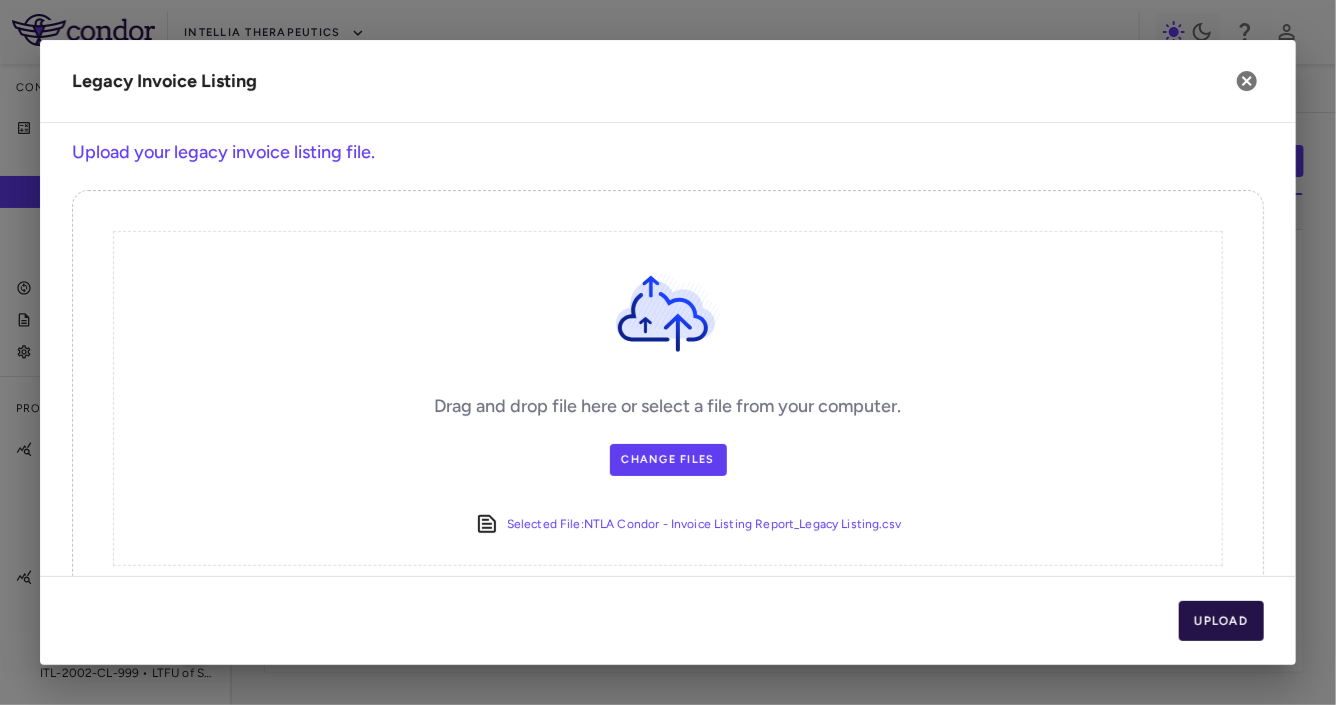 click on "Upload" at bounding box center (1222, 621) 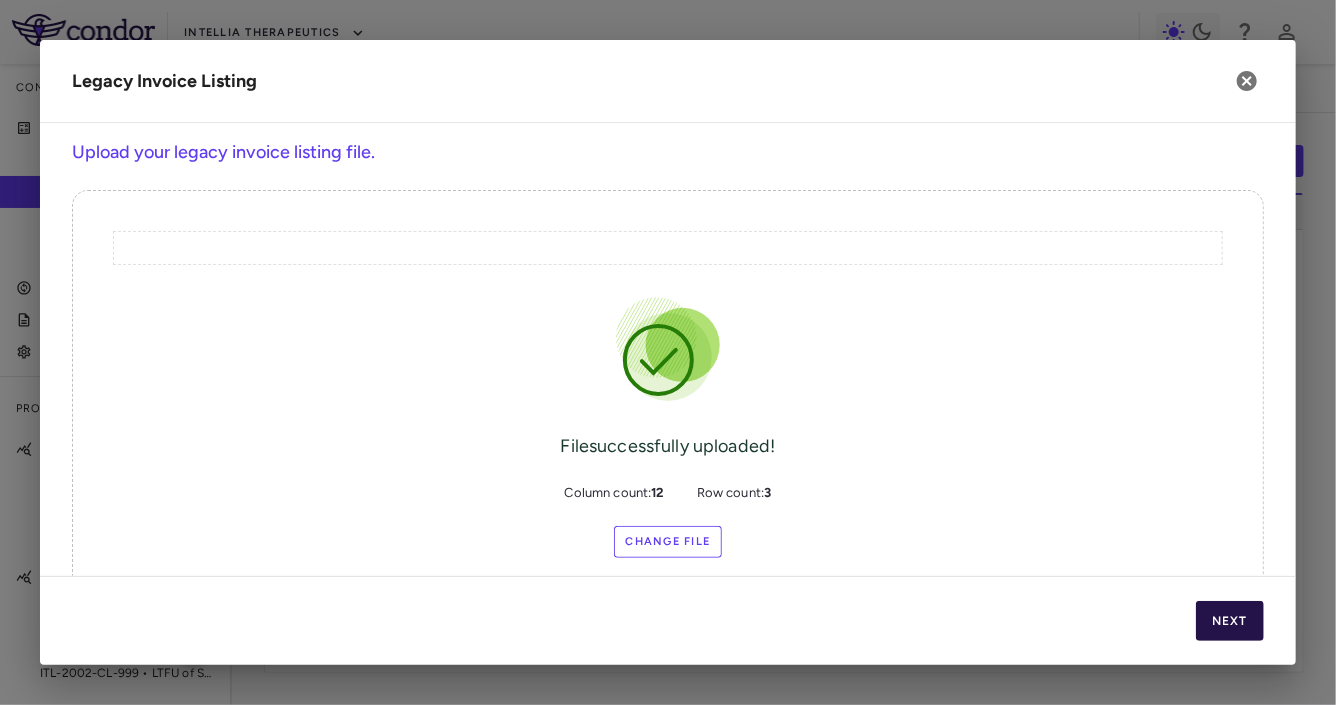 click on "Next" at bounding box center [1230, 621] 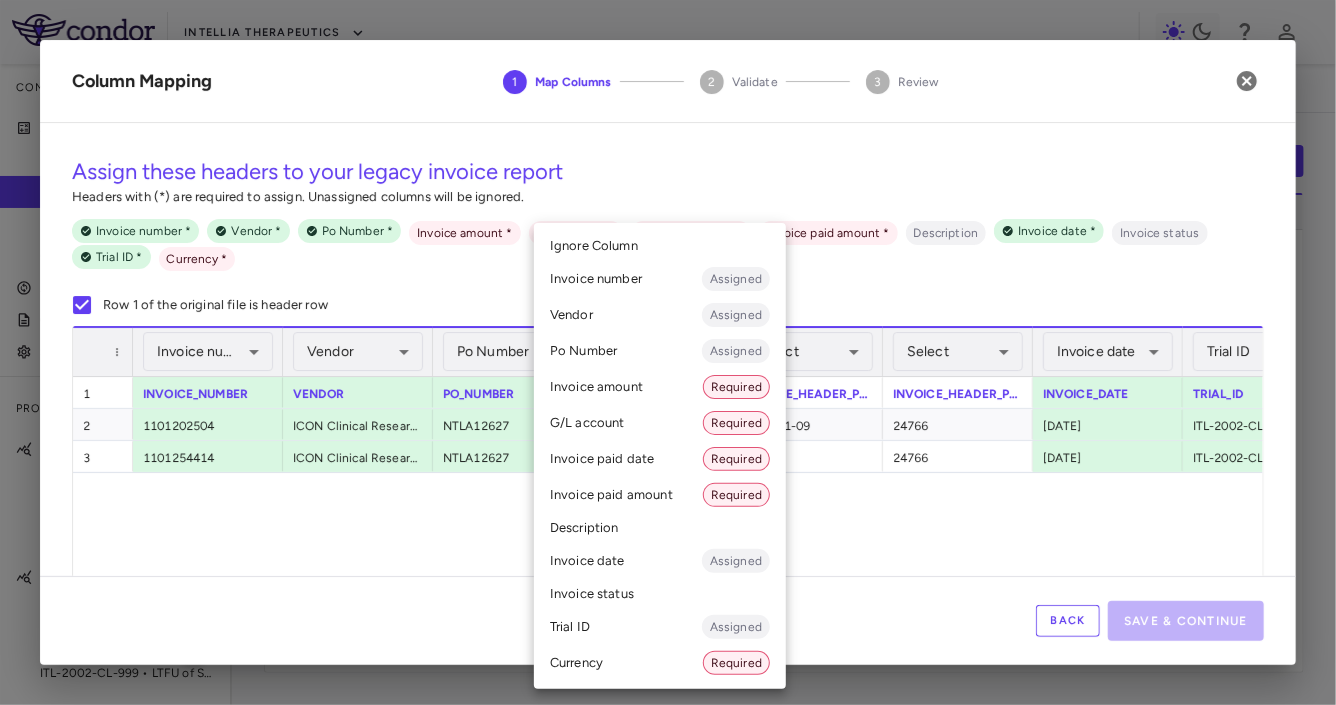 click on "Skip to sidebar Skip to main content Intellia Therapeutics Company Accruals PO listing Invoice listing FX rates G/L accounts Audit log Company files Settings Programs & Trials NTLA-2001 ITL-2001-CL-301 • MAGNITUDE - Transthyretin Amyloidosis with Cardiomyopathy (ATTR-CM) ITL-2001-CL-311 • MAGNITUDE-2 - Hereditary transthyretin (ATTR) amyloidosis with polyneuropathy ITL-2001-CL-999 • LTFU of Subjects Dosed With NTLA-2001 NTLA-2002 ITL-2002-CL-001 • NTLA-2002 Ph II - Hereditary Angioedema ITL-2002-CL-301 • HAELO - Hereditary Angioedema ITL-2002-CL-999 • LTFU of Subjects Treated with NTLA 2002 Current Legacy Upload legacy Drag here to set row groups Drag here to set column labels
1" at bounding box center (668, 352) 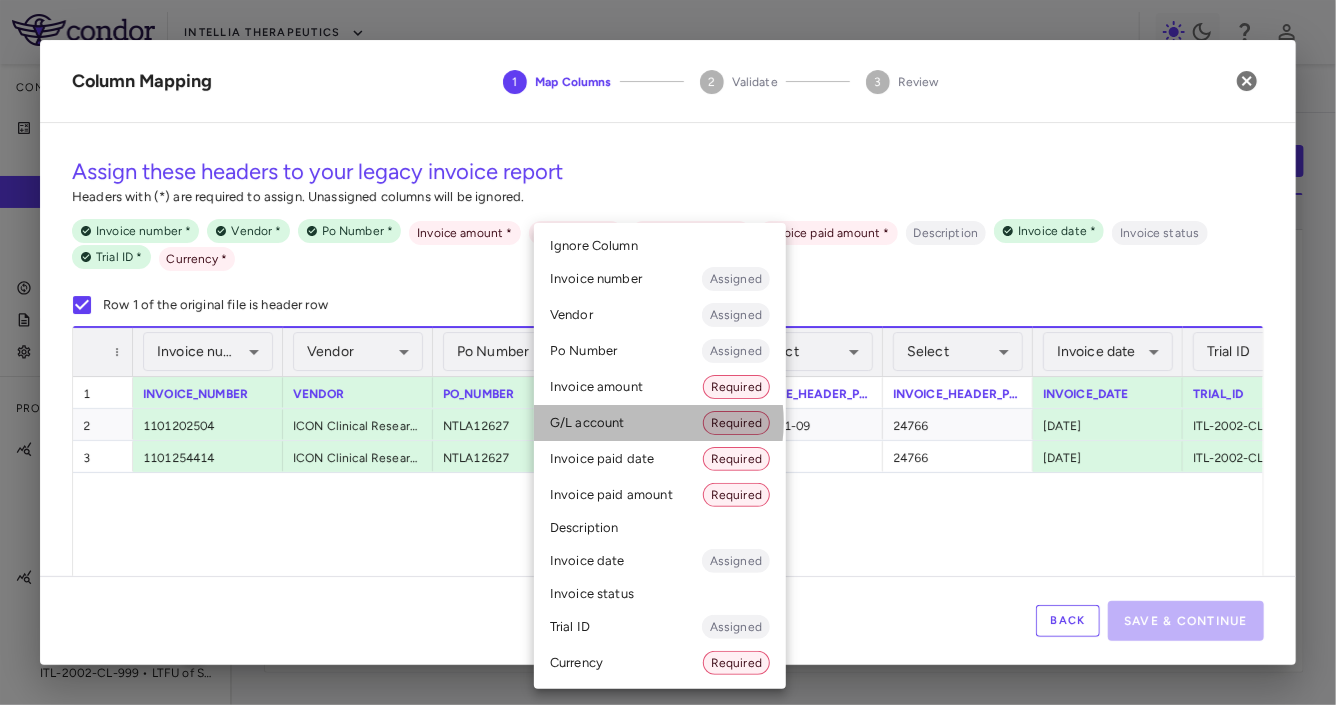 click on "G/L account Required" at bounding box center [660, 423] 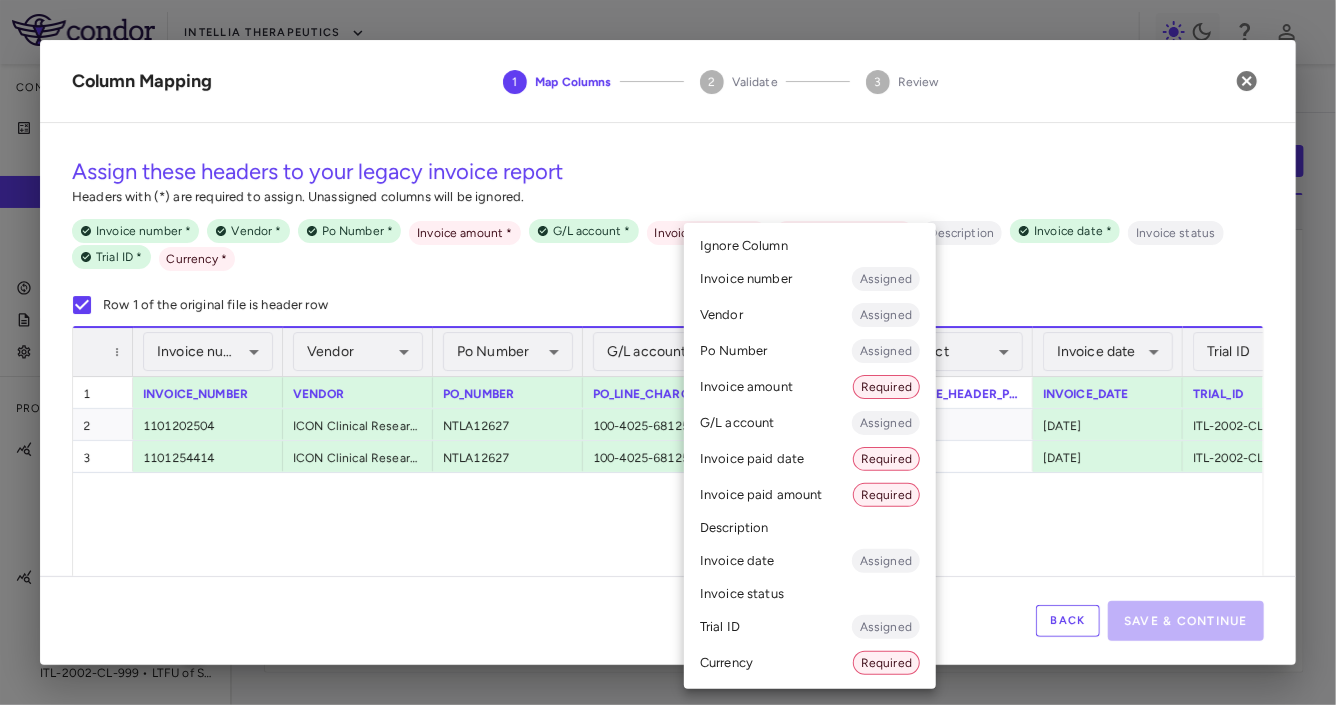 click on "Skip to sidebar Skip to main content Intellia Therapeutics Company Accruals PO listing Invoice listing FX rates G/L accounts Audit log Company files Settings Programs & Trials NTLA-2001 ITL-2001-CL-301 • MAGNITUDE - Transthyretin Amyloidosis with Cardiomyopathy (ATTR-CM) ITL-2001-CL-311 • MAGNITUDE-2 - Hereditary transthyretin (ATTR) amyloidosis with polyneuropathy ITL-2001-CL-999 • LTFU of Subjects Dosed With NTLA-2001 NTLA-2002 ITL-2002-CL-001 • NTLA-2002 Ph II - Hereditary Angioedema ITL-2002-CL-301 • HAELO - Hereditary Angioedema ITL-2002-CL-999 • LTFU of Subjects Treated with NTLA 2002 Current Legacy Upload legacy Drag here to set row groups Drag here to set column labels
1" at bounding box center [668, 352] 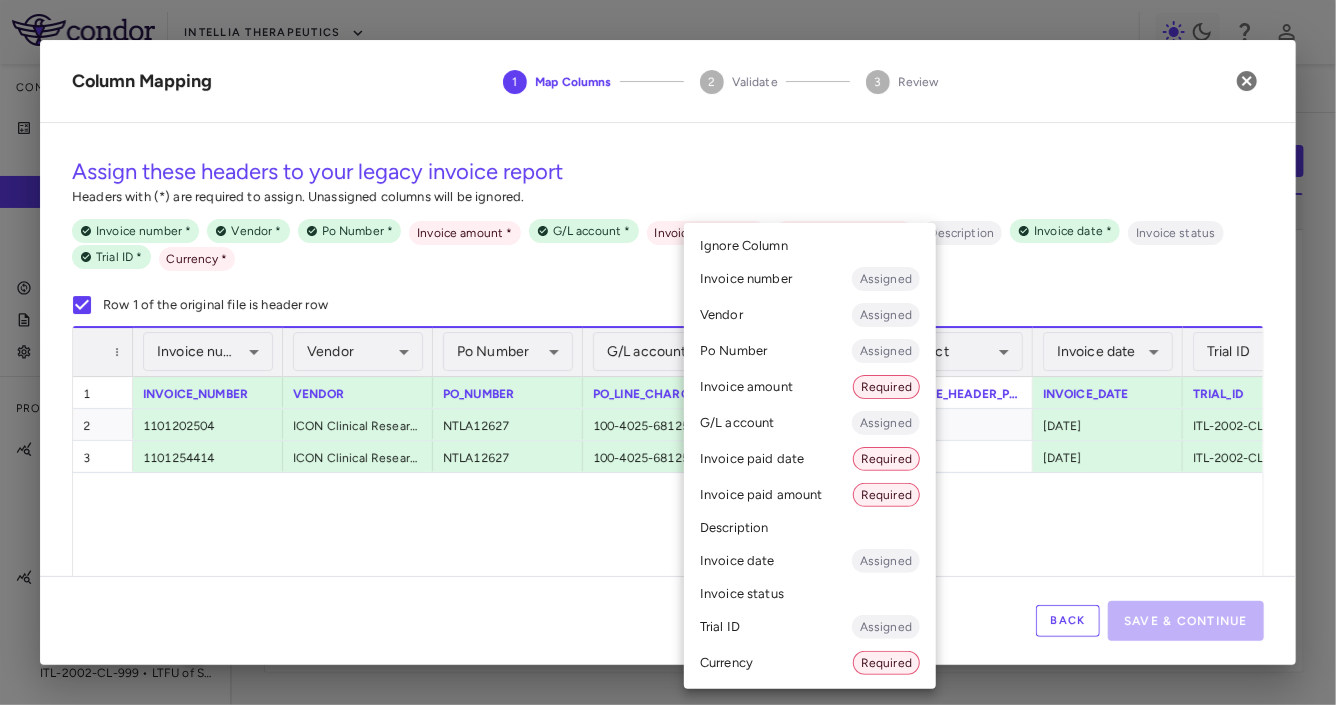 click at bounding box center (668, 352) 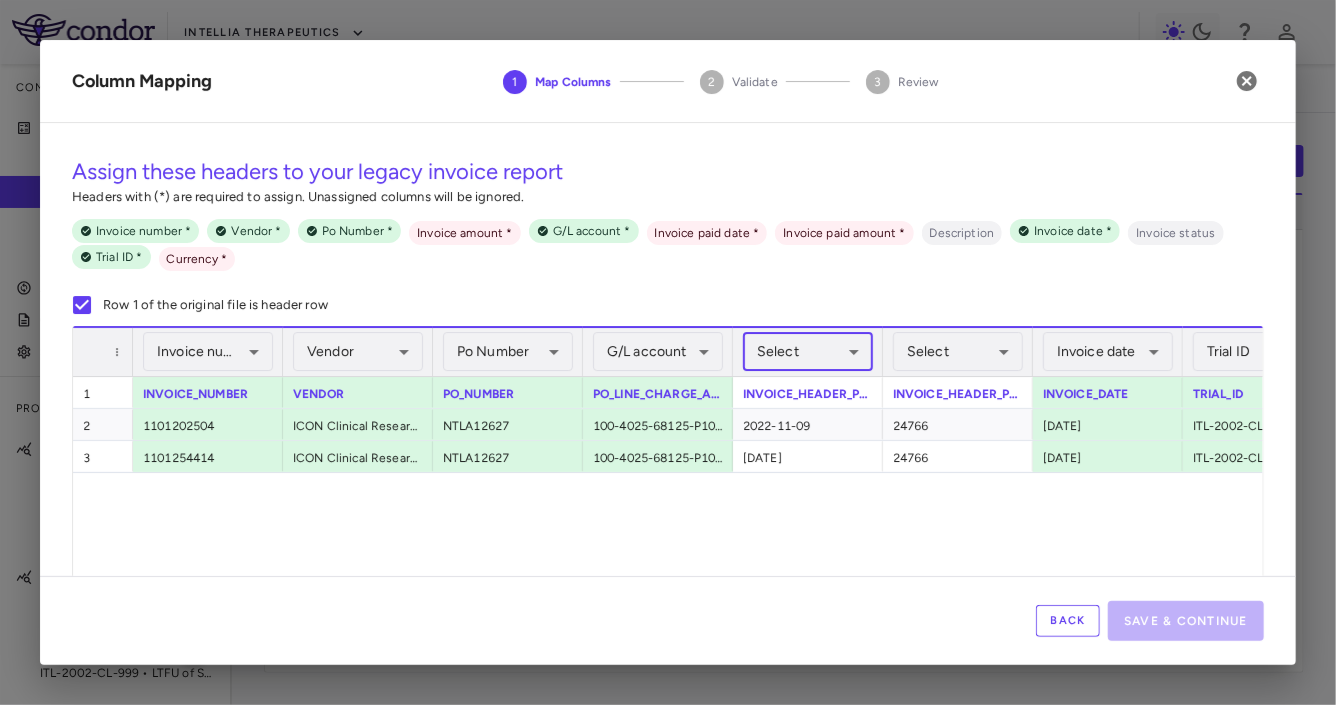 scroll, scrollTop: 0, scrollLeft: 340, axis: horizontal 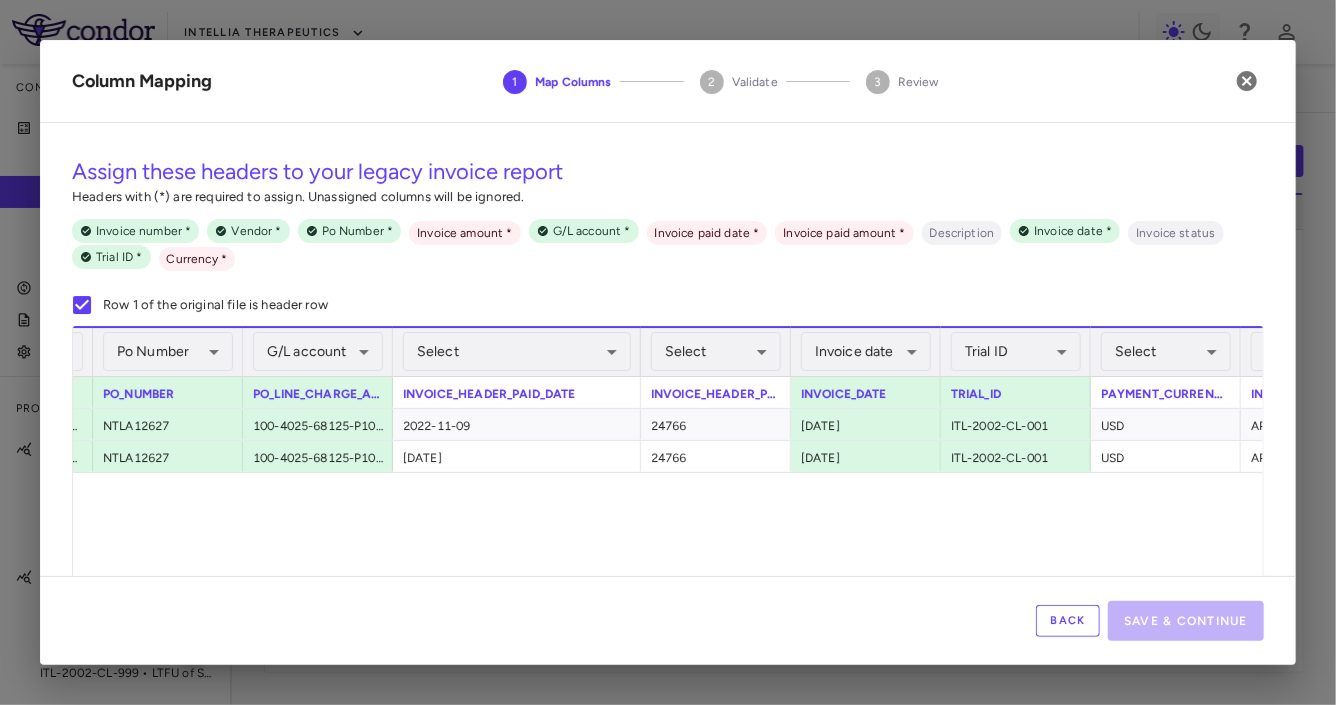 drag, startPoint x: 540, startPoint y: 346, endPoint x: 638, endPoint y: 363, distance: 99.46356 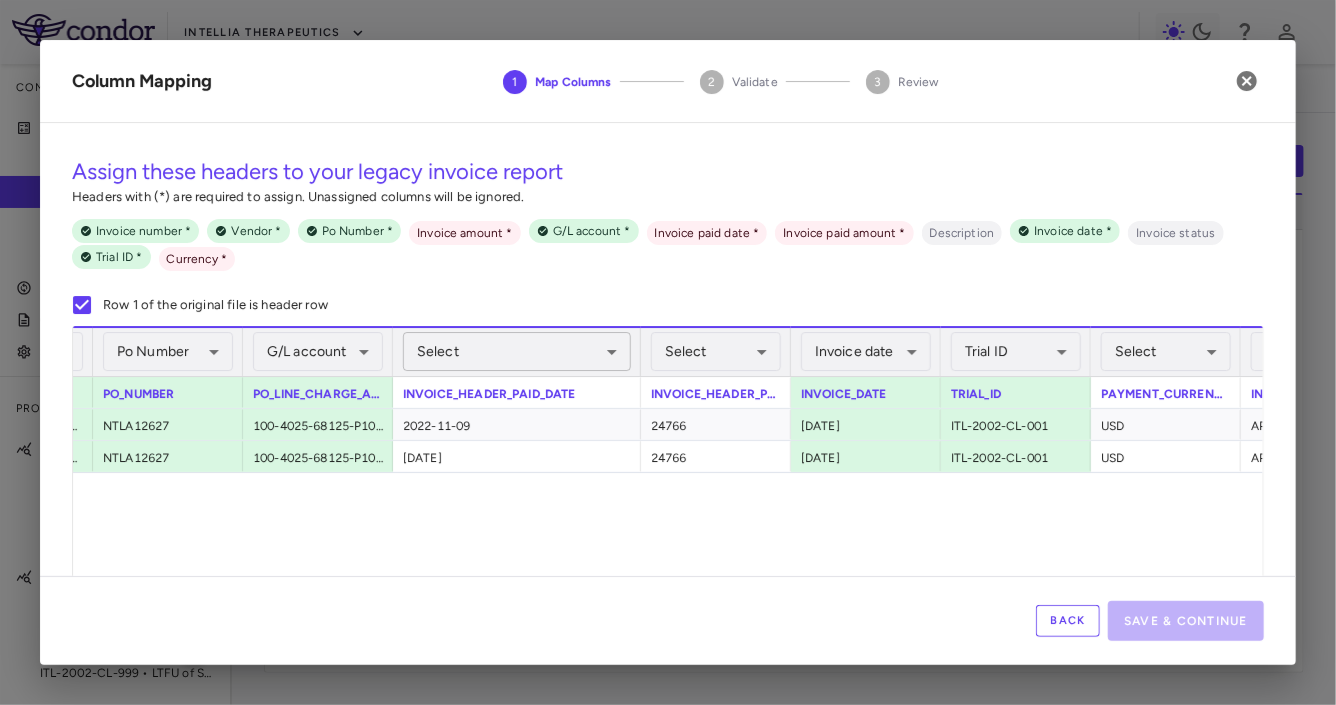 click on "Skip to sidebar Skip to main content Intellia Therapeutics Company Accruals PO listing Invoice listing FX rates G/L accounts Audit log Company files Settings Programs & Trials NTLA-2001 ITL-2001-CL-301 • MAGNITUDE - Transthyretin Amyloidosis with Cardiomyopathy (ATTR-CM) ITL-2001-CL-311 • MAGNITUDE-2 - Hereditary transthyretin (ATTR) amyloidosis with polyneuropathy ITL-2001-CL-999 • LTFU of Subjects Dosed With NTLA-2001 NTLA-2002 ITL-2002-CL-001 • NTLA-2002 Ph II - Hereditary Angioedema ITL-2002-CL-301 • HAELO - Hereditary Angioedema ITL-2002-CL-999 • LTFU of Subjects Treated with NTLA 2002 Current Legacy Upload legacy Drag here to set row groups Drag here to set column labels
1" at bounding box center (668, 352) 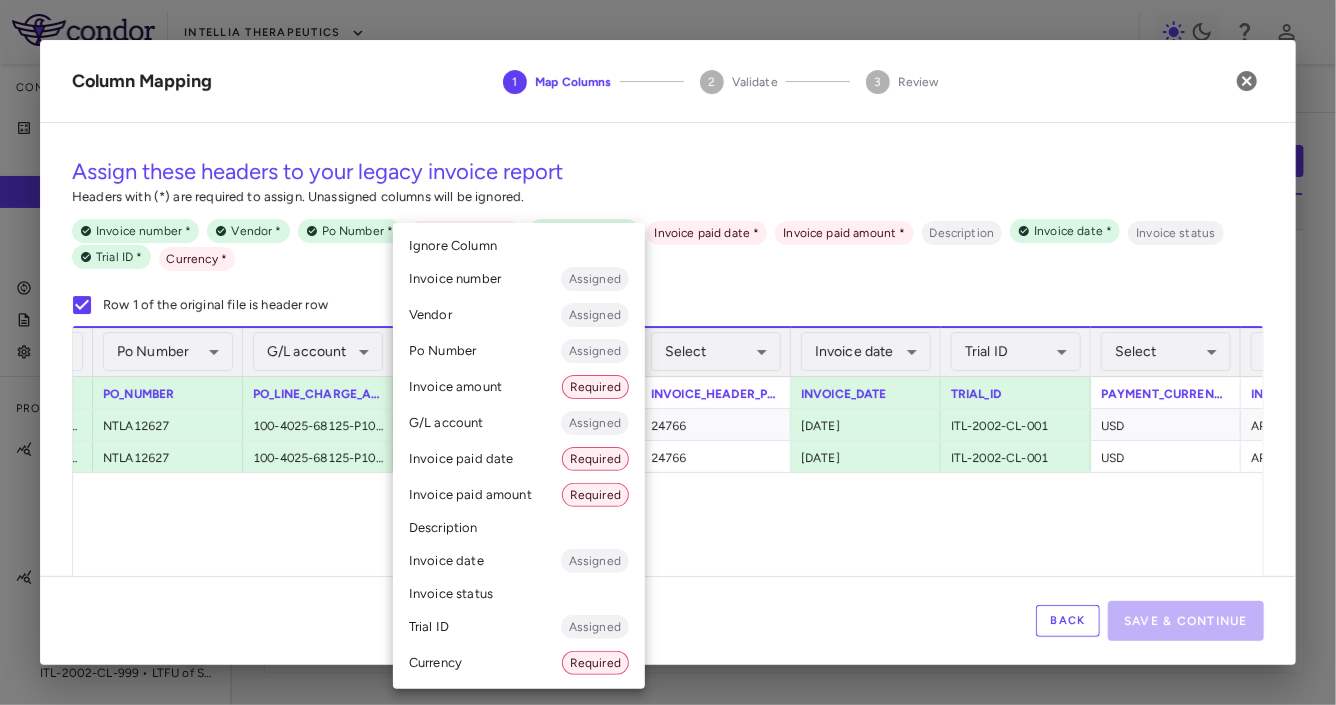 click on "Invoice paid date Required" at bounding box center (519, 459) 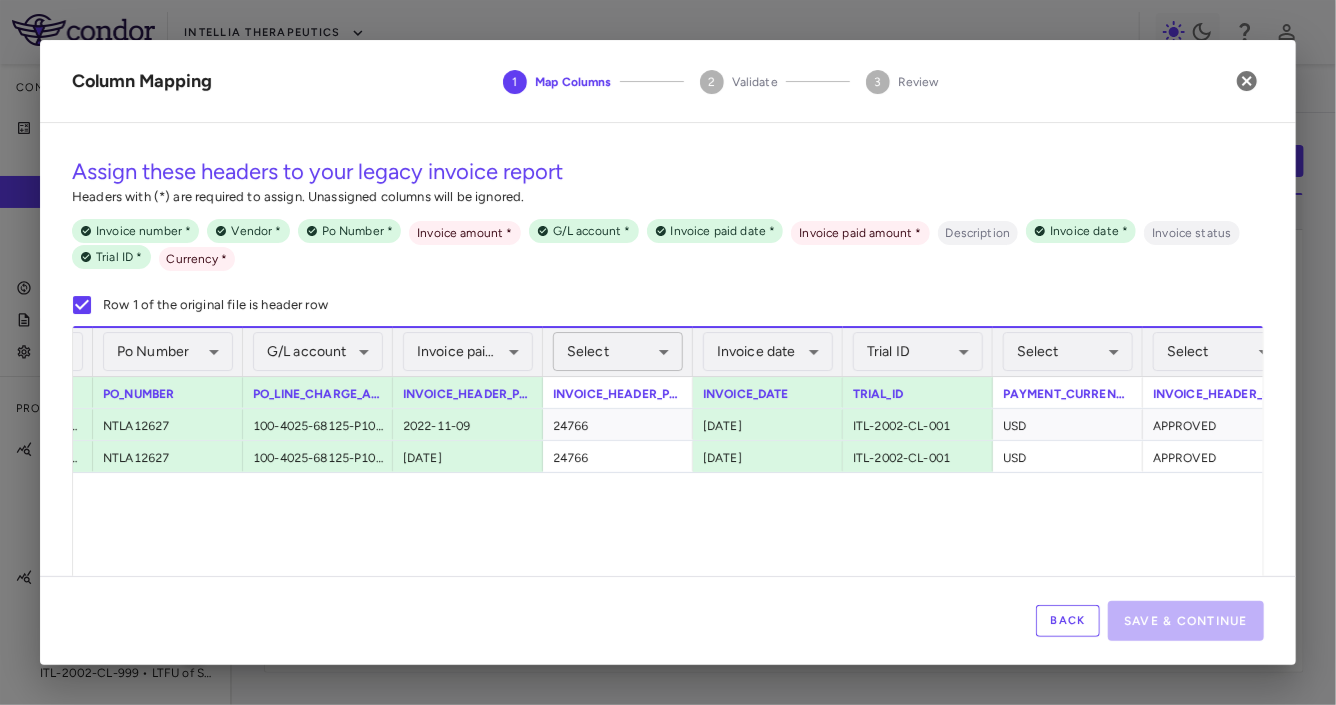 click on "Skip to sidebar Skip to main content Intellia Therapeutics Company Accruals PO listing Invoice listing FX rates G/L accounts Audit log Company files Settings Programs & Trials NTLA-2001 ITL-2001-CL-301 • MAGNITUDE - Transthyretin Amyloidosis with Cardiomyopathy (ATTR-CM) ITL-2001-CL-311 • MAGNITUDE-2 - Hereditary transthyretin (ATTR) amyloidosis with polyneuropathy ITL-2001-CL-999 • LTFU of Subjects Dosed With NTLA-2001 NTLA-2002 ITL-2002-CL-001 • NTLA-2002 Ph II - Hereditary Angioedema ITL-2002-CL-301 • HAELO - Hereditary Angioedema ITL-2002-CL-999 • LTFU of Subjects Treated with NTLA 2002 Current Legacy Upload legacy Drag here to set row groups Drag here to set column labels
1" at bounding box center (668, 352) 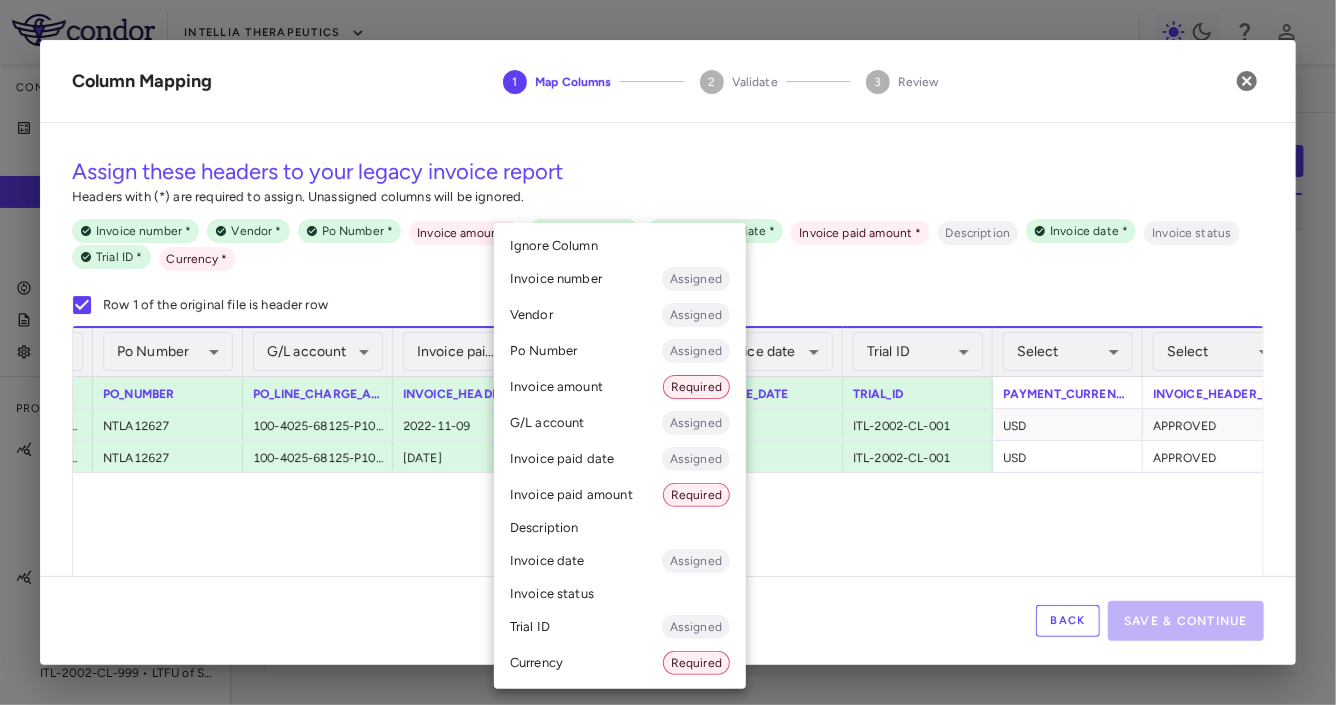 click at bounding box center (668, 352) 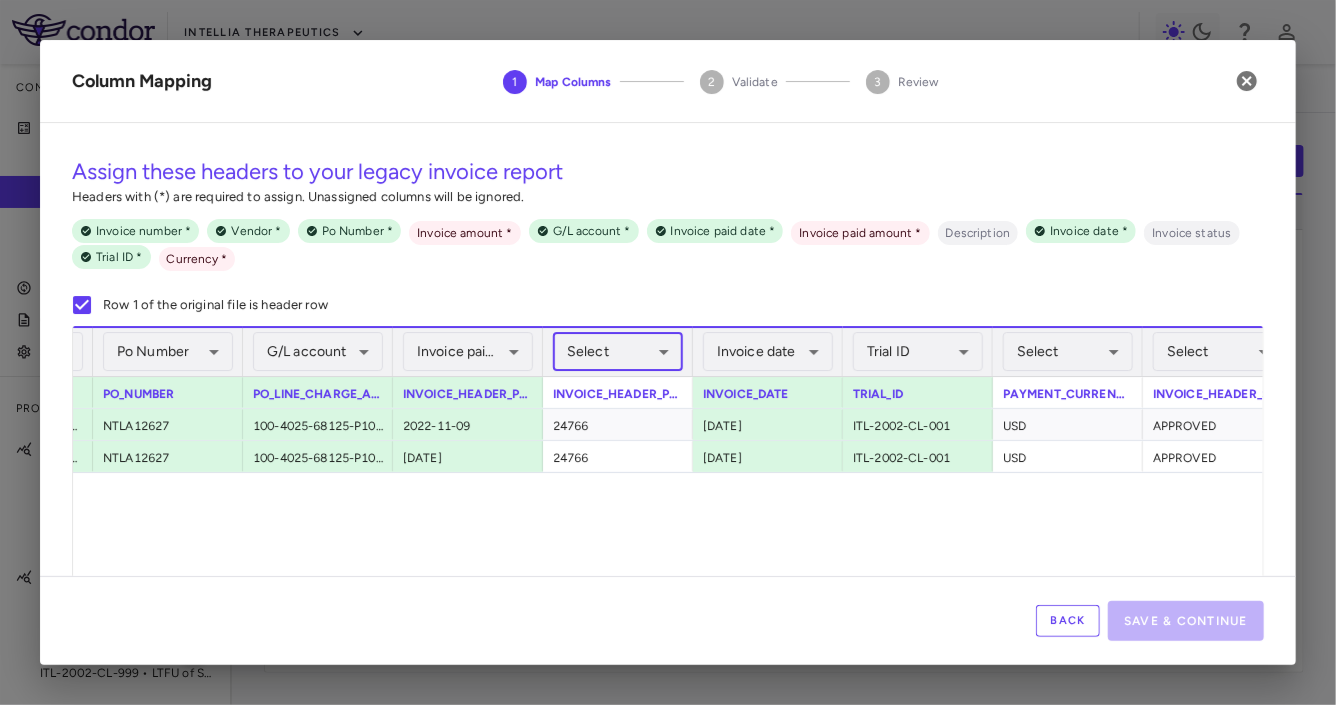 click on "Skip to sidebar Skip to main content Intellia Therapeutics Company Accruals PO listing Invoice listing FX rates G/L accounts Audit log Company files Settings Programs & Trials NTLA-2001 ITL-2001-CL-301 • MAGNITUDE - Transthyretin Amyloidosis with Cardiomyopathy (ATTR-CM) ITL-2001-CL-311 • MAGNITUDE-2 - Hereditary transthyretin (ATTR) amyloidosis with polyneuropathy ITL-2001-CL-999 • LTFU of Subjects Dosed With NTLA-2001 NTLA-2002 ITL-2002-CL-001 • NTLA-2002 Ph II - Hereditary Angioedema ITL-2002-CL-301 • HAELO - Hereditary Angioedema ITL-2002-CL-999 • LTFU of Subjects Treated with NTLA 2002 Current Legacy Upload legacy Drag here to set row groups Drag here to set column labels
1" at bounding box center [668, 352] 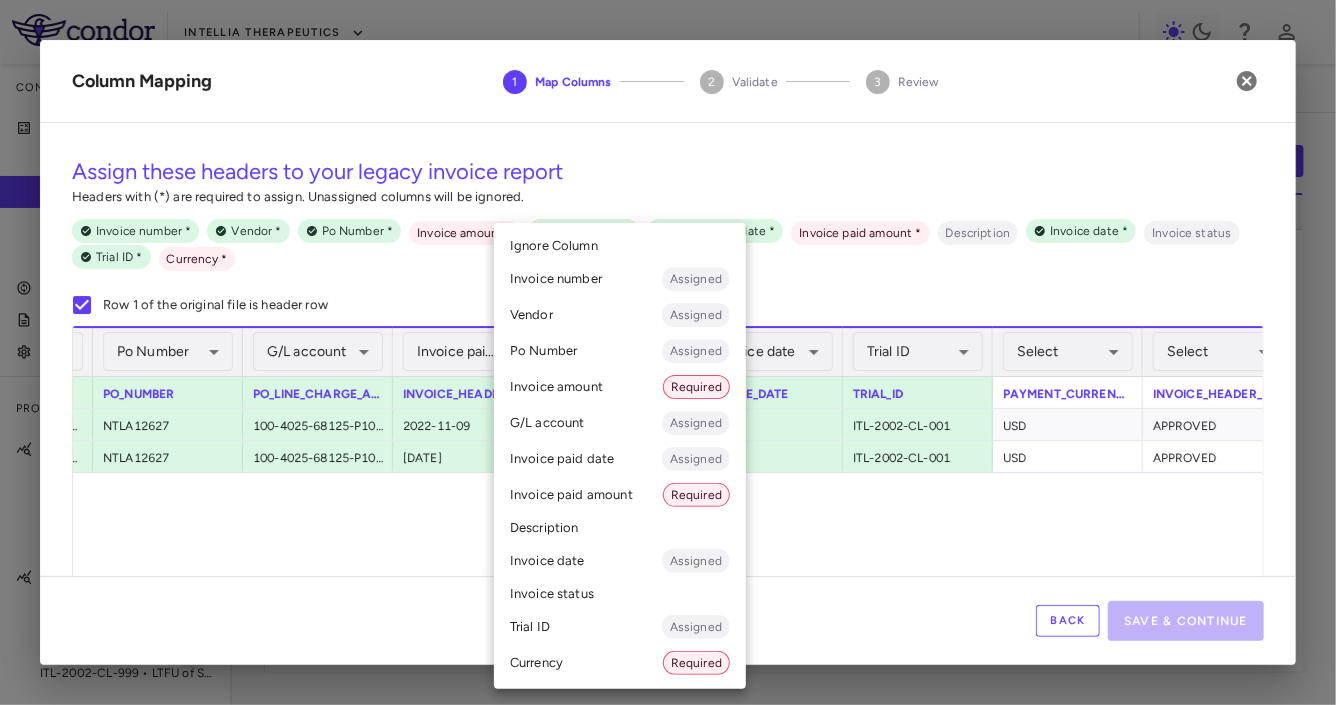 click at bounding box center [668, 352] 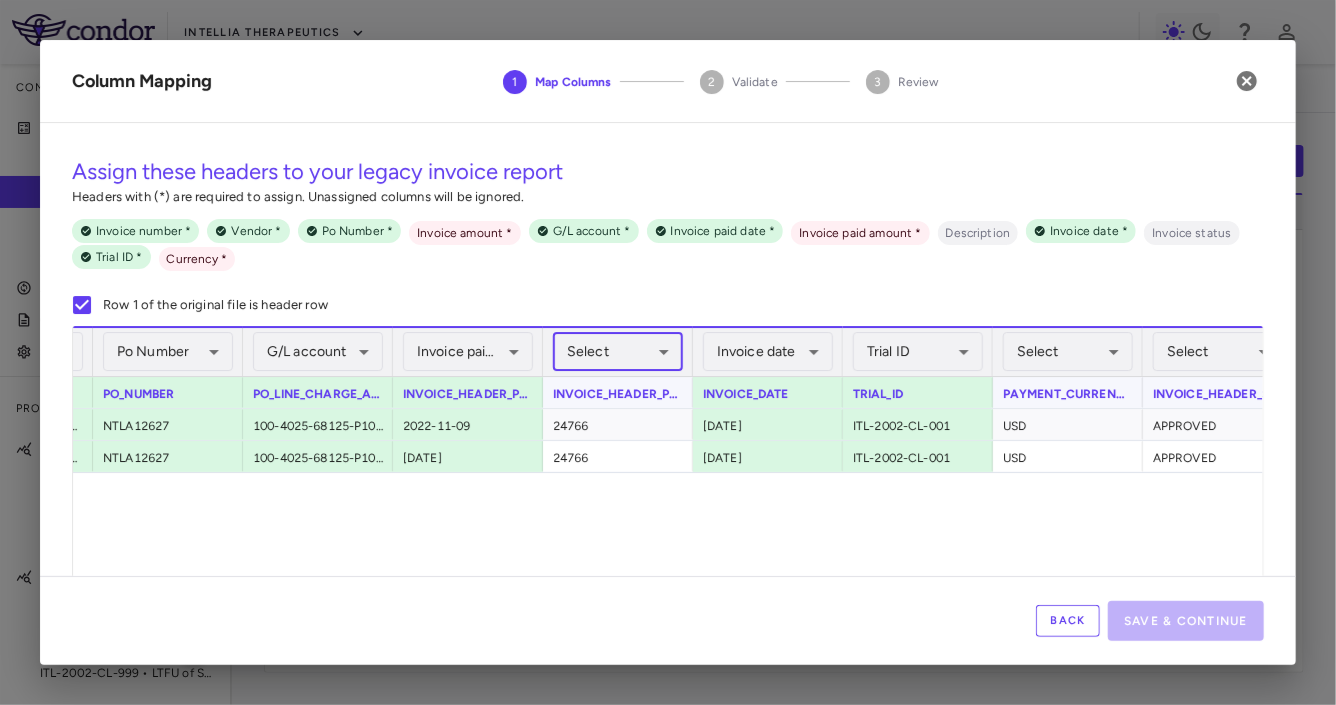 click on "PAYMENT_CURRENCY_CODE" at bounding box center (1068, 392) 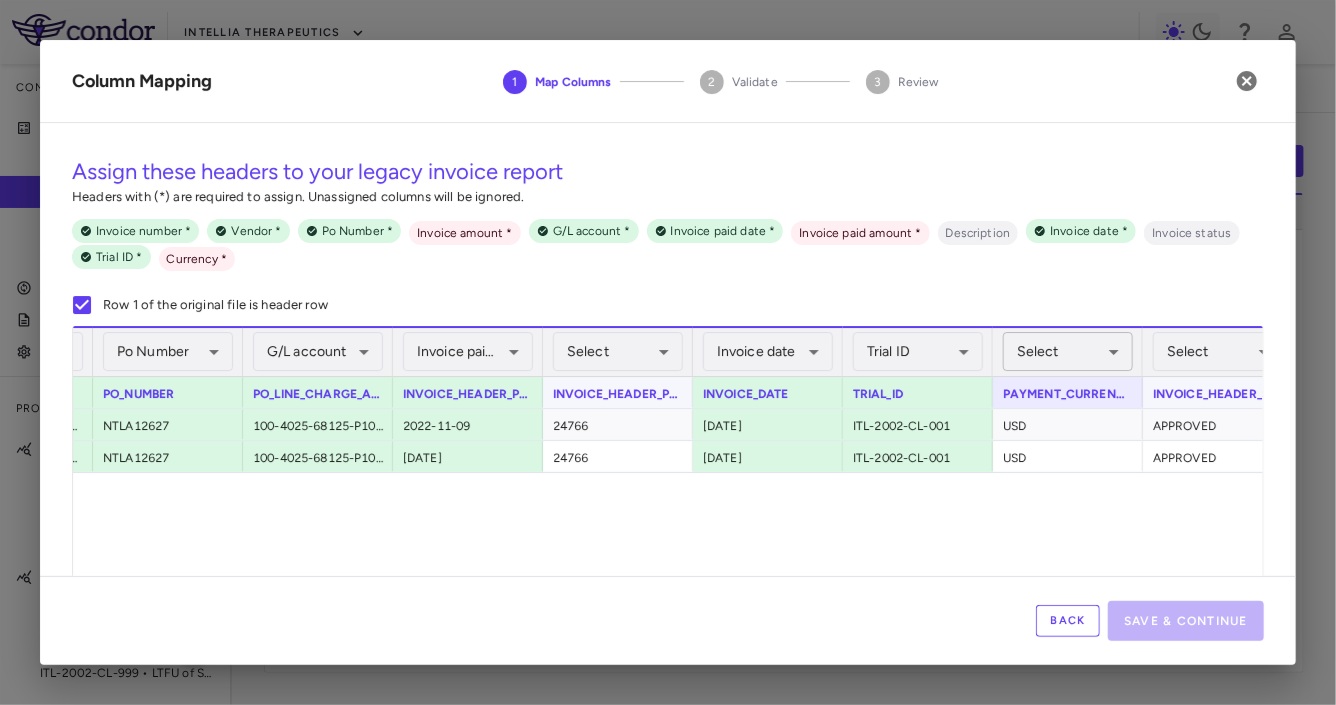 click on "Skip to sidebar Skip to main content Intellia Therapeutics Company Accruals PO listing Invoice listing FX rates G/L accounts Audit log Company files Settings Programs & Trials NTLA-2001 ITL-2001-CL-301 • MAGNITUDE - Transthyretin Amyloidosis with Cardiomyopathy (ATTR-CM) ITL-2001-CL-311 • MAGNITUDE-2 - Hereditary transthyretin (ATTR) amyloidosis with polyneuropathy ITL-2001-CL-999 • LTFU of Subjects Dosed With NTLA-2001 NTLA-2002 ITL-2002-CL-001 • NTLA-2002 Ph II - Hereditary Angioedema ITL-2002-CL-301 • HAELO - Hereditary Angioedema ITL-2002-CL-999 • LTFU of Subjects Treated with NTLA 2002 Current Legacy Upload legacy Drag here to set row groups Drag here to set column labels
1" at bounding box center (668, 352) 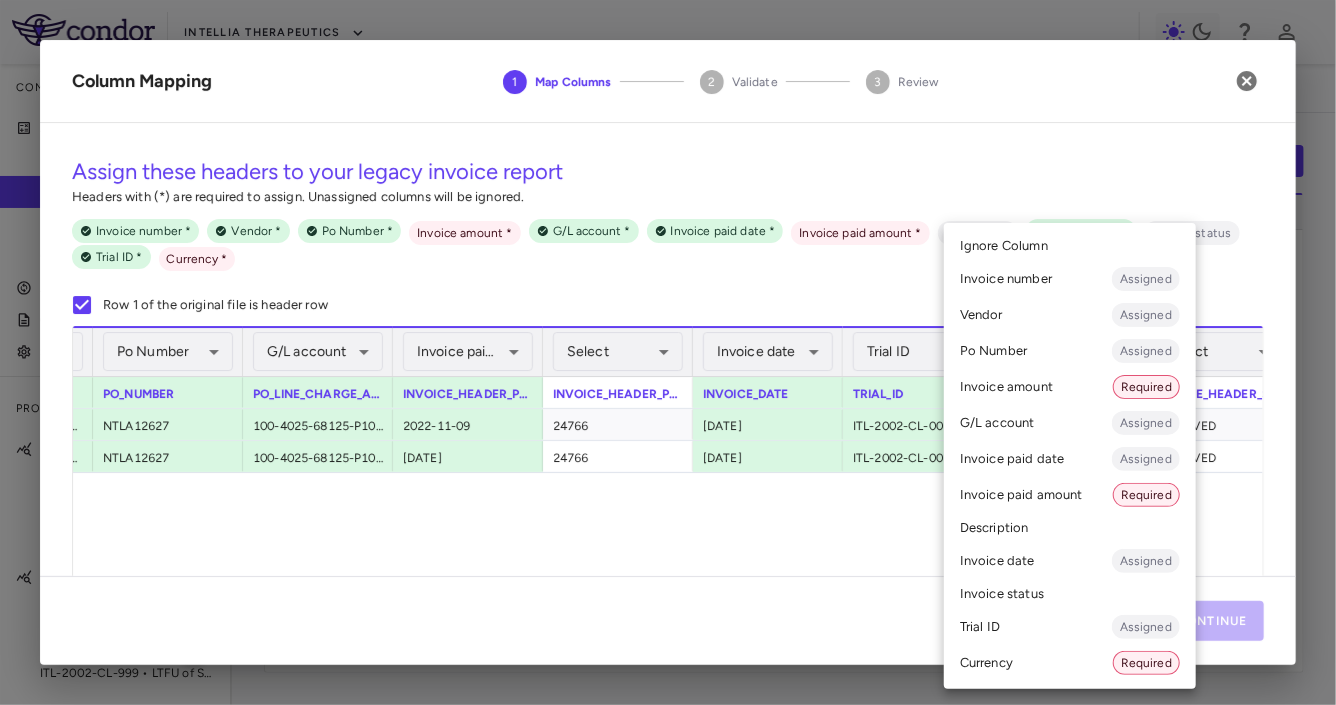 click on "Currency Required" at bounding box center [1070, 663] 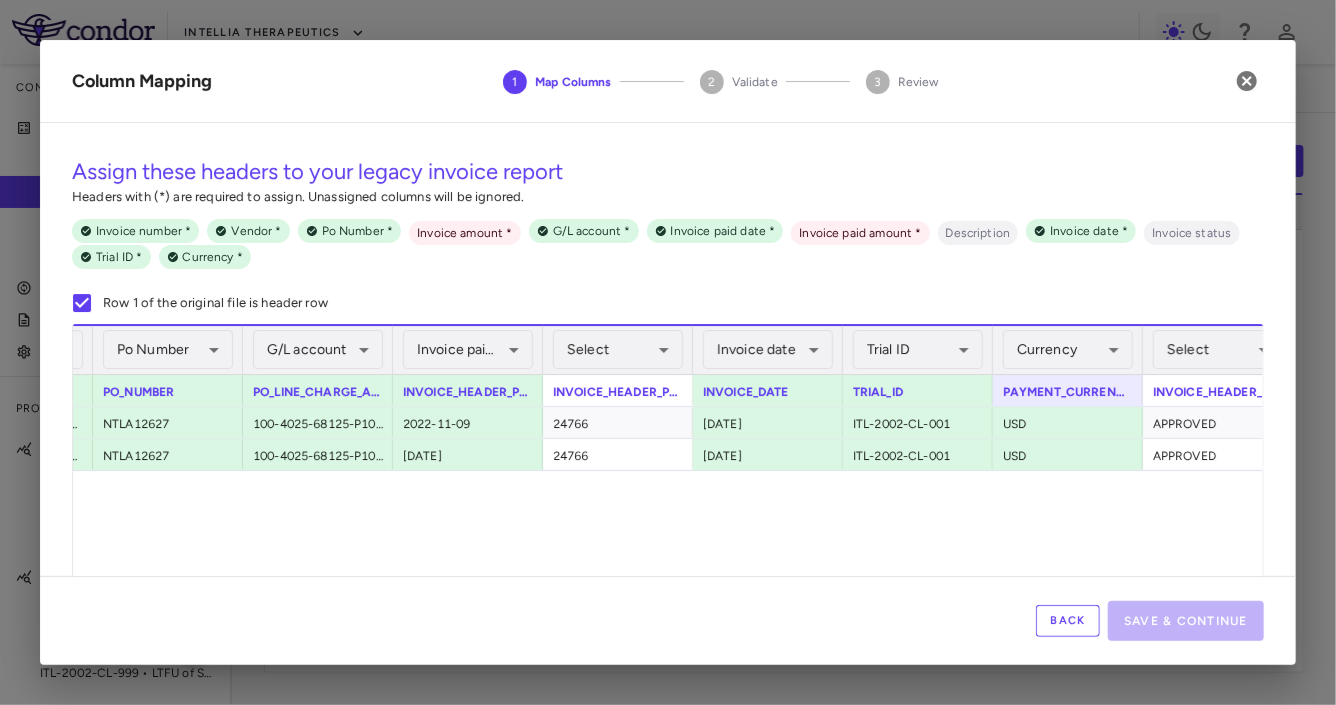 scroll, scrollTop: 0, scrollLeft: 547, axis: horizontal 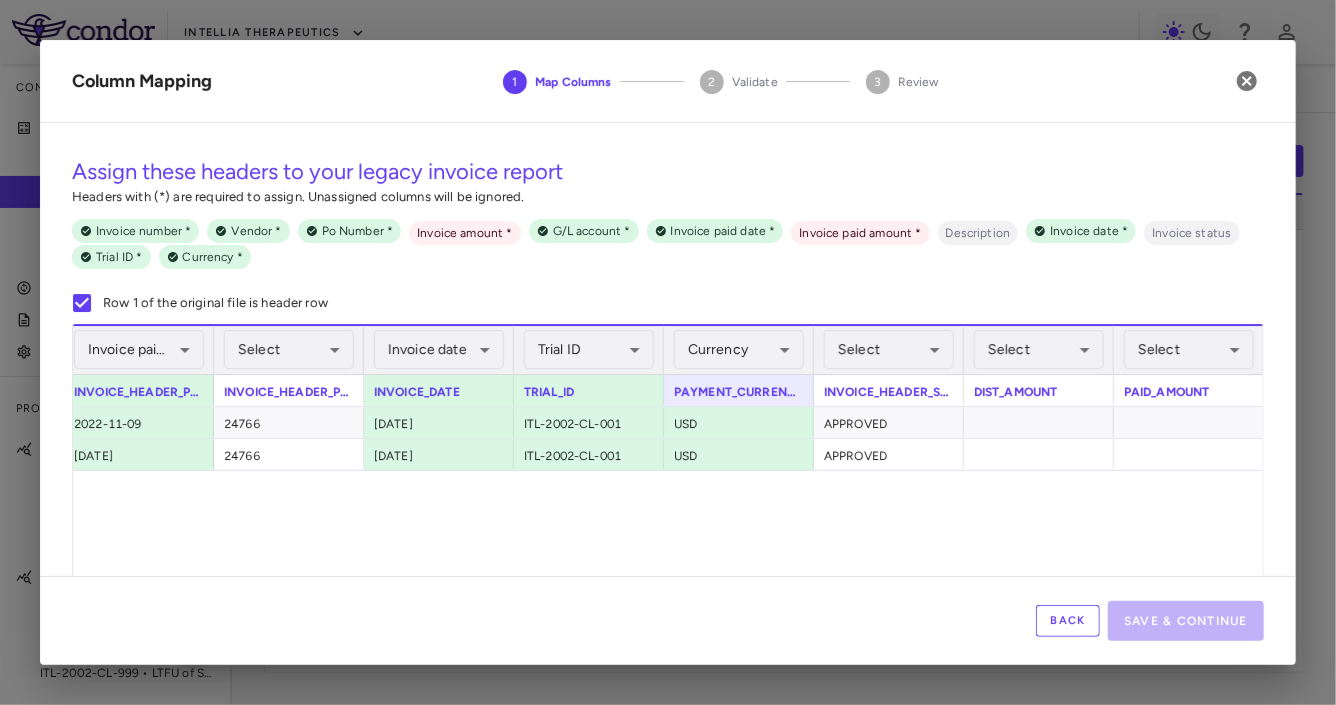 click on "Back" at bounding box center (1068, 621) 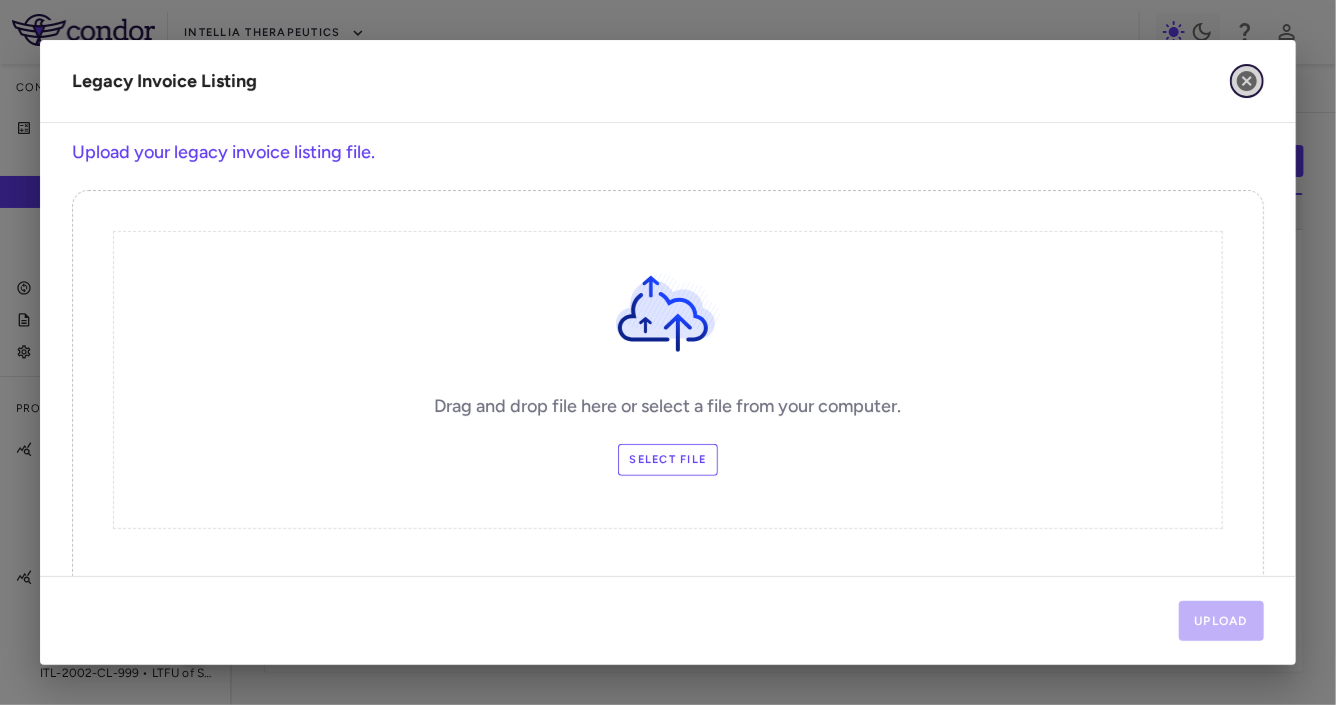 click 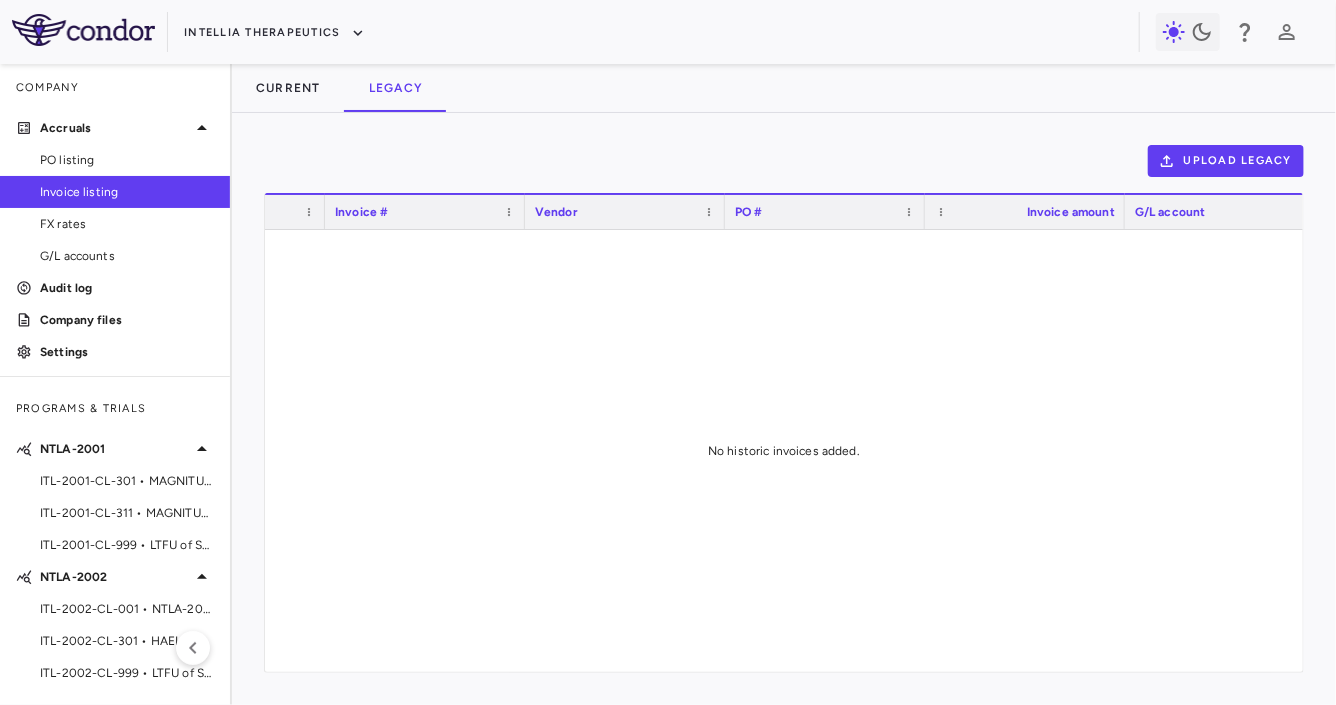click on "Upload legacy Drag here to set row groups Drag here to set column labels
Invoice #
Vendor
PO #" at bounding box center [784, 409] 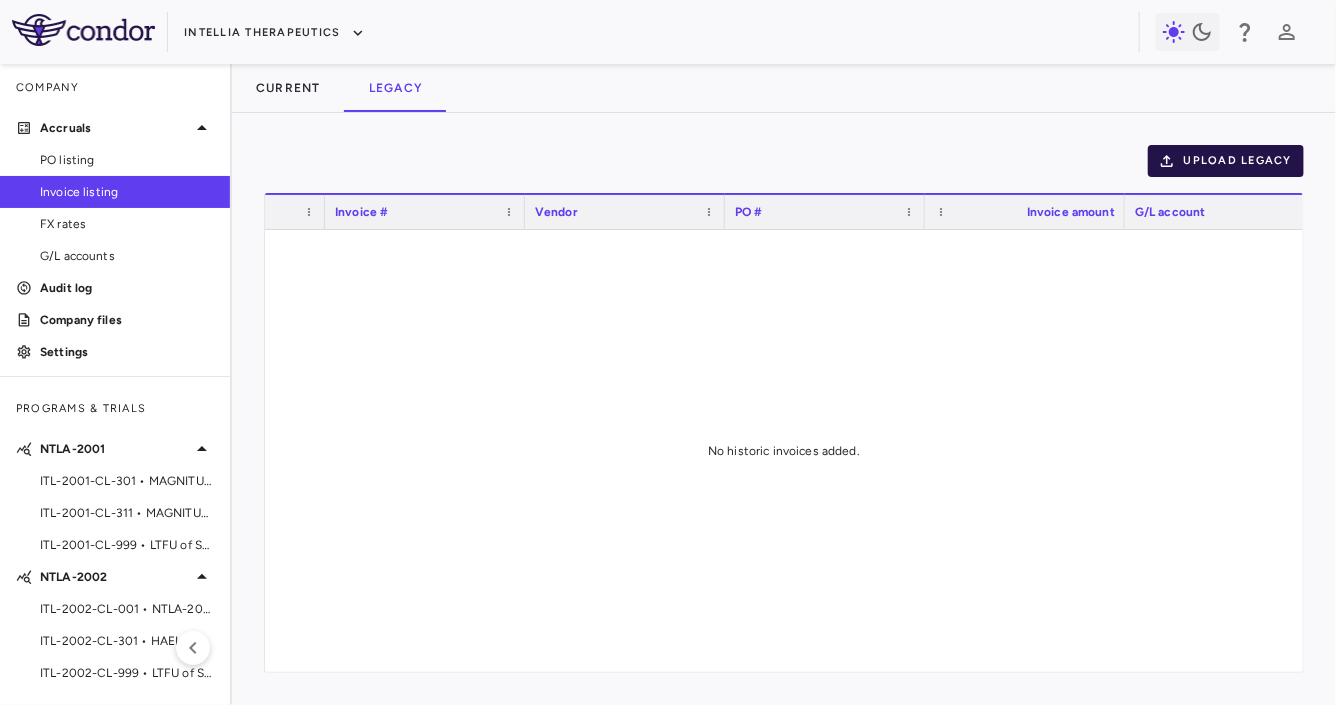 click on "Upload legacy" at bounding box center [1226, 161] 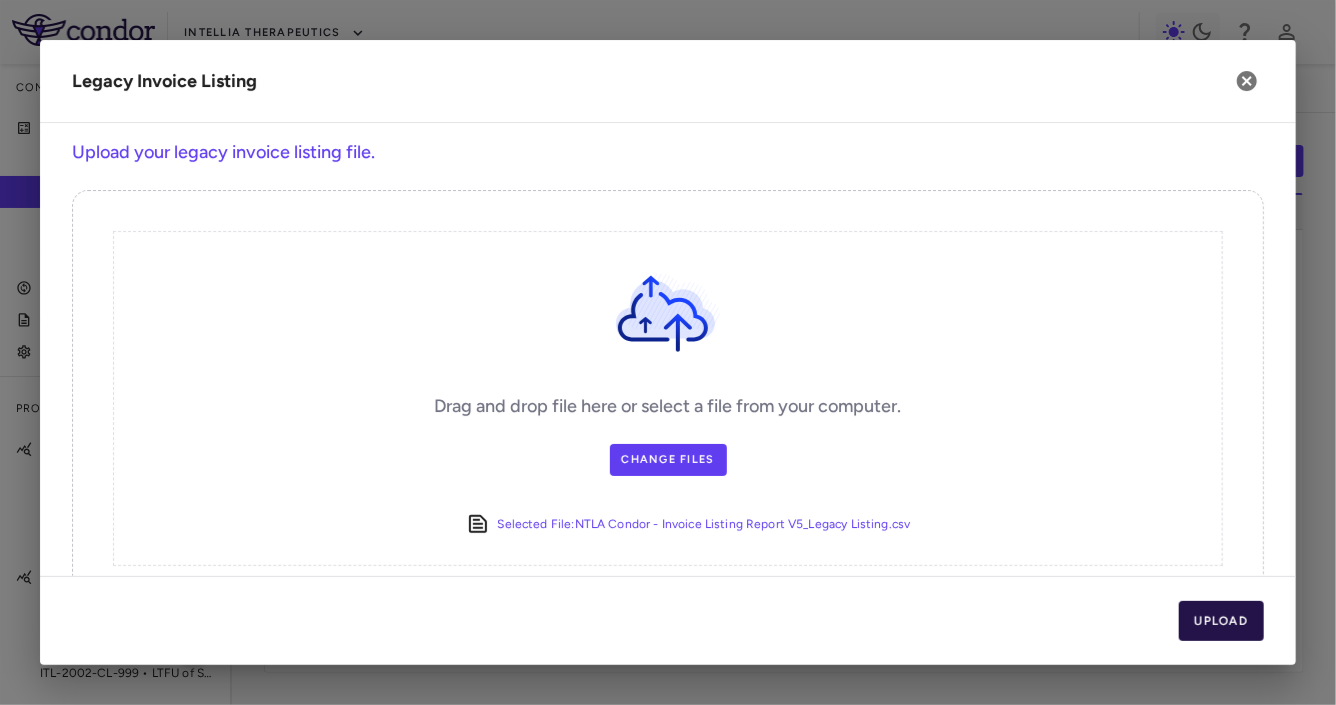 click on "Upload" at bounding box center [1222, 621] 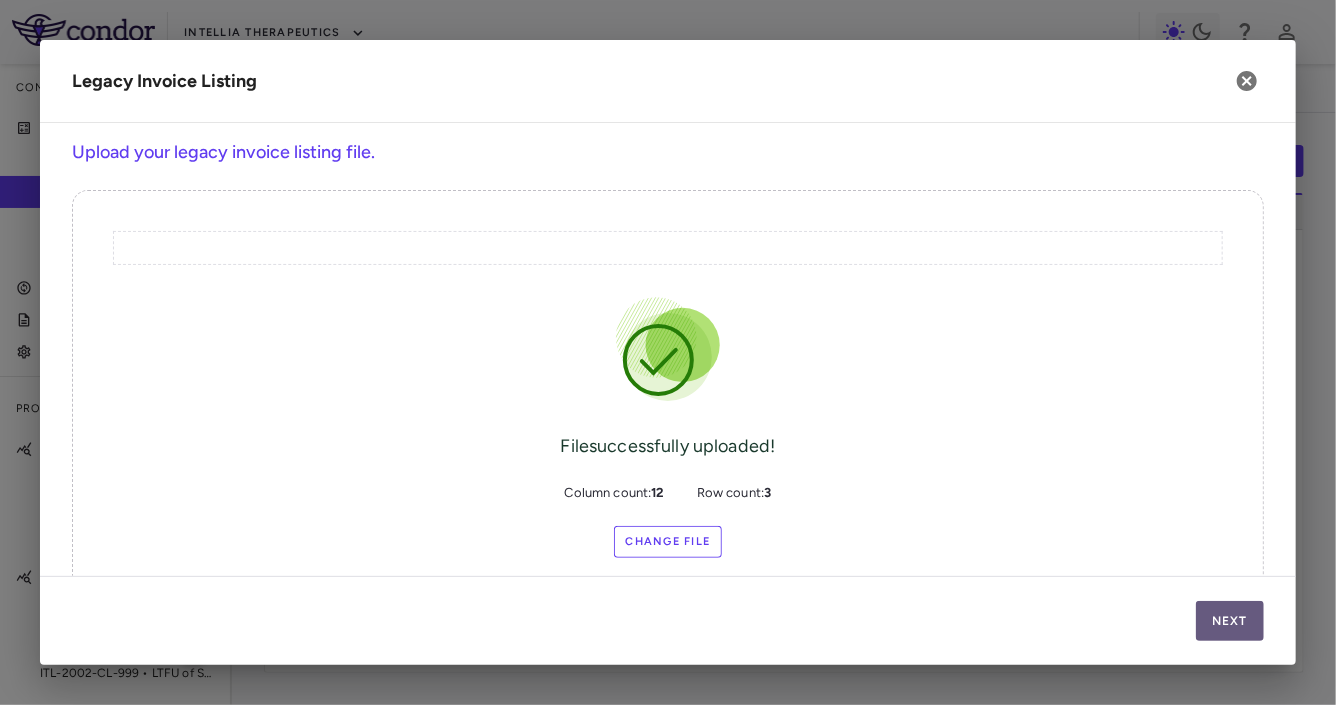 click on "Next" at bounding box center (1230, 621) 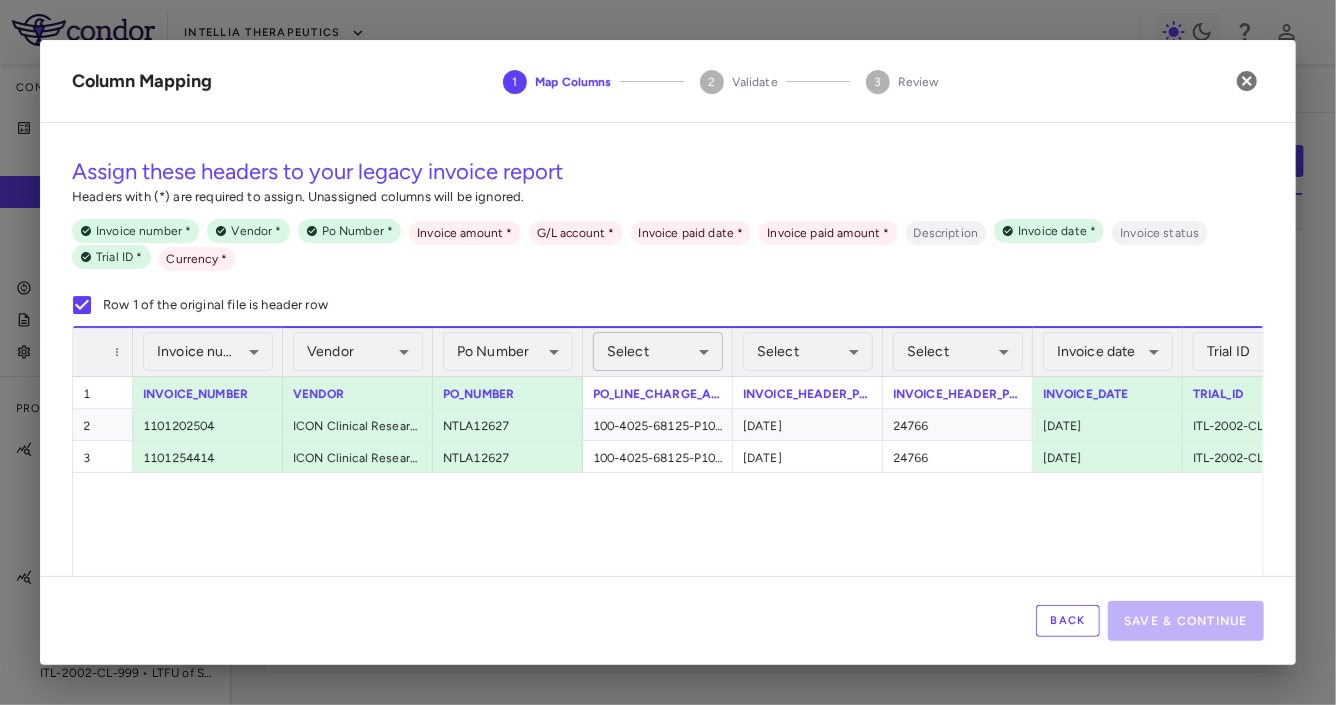 click on "Skip to sidebar Skip to main content Intellia Therapeutics Company Accruals PO listing Invoice listing FX rates G/L accounts Audit log Company files Settings Programs & Trials NTLA-2001 ITL-2001-CL-301 • MAGNITUDE - Transthyretin Amyloidosis with Cardiomyopathy (ATTR-CM) ITL-2001-CL-311 • MAGNITUDE-2 - Hereditary transthyretin (ATTR) amyloidosis with polyneuropathy ITL-2001-CL-999 • LTFU of Subjects Dosed With NTLA-2001 NTLA-2002 ITL-2002-CL-001 • NTLA-2002 Ph II - Hereditary Angioedema ITL-2002-CL-301 • HAELO - Hereditary Angioedema ITL-2002-CL-999 • LTFU of Subjects Treated with NTLA 2002 Current Legacy Upload legacy Drag here to set row groups Drag here to set column labels
1" at bounding box center [668, 352] 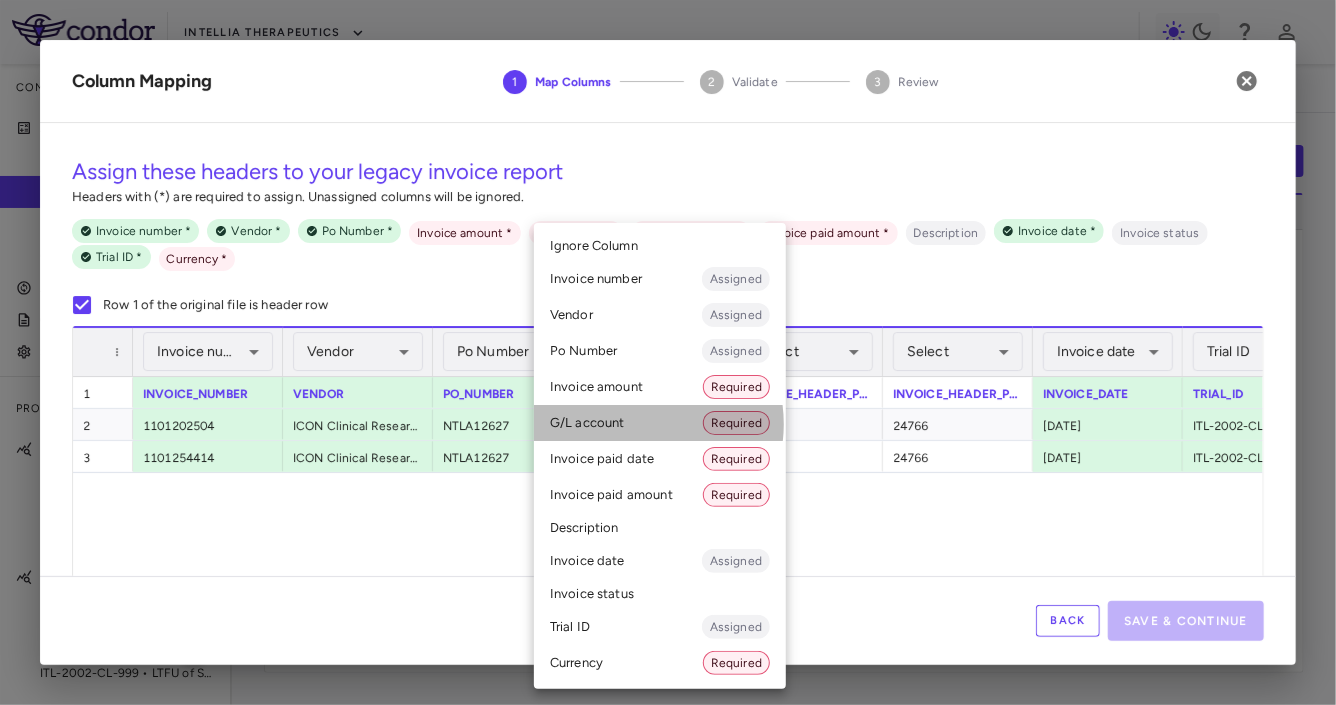 click on "G/L account Required" at bounding box center [660, 423] 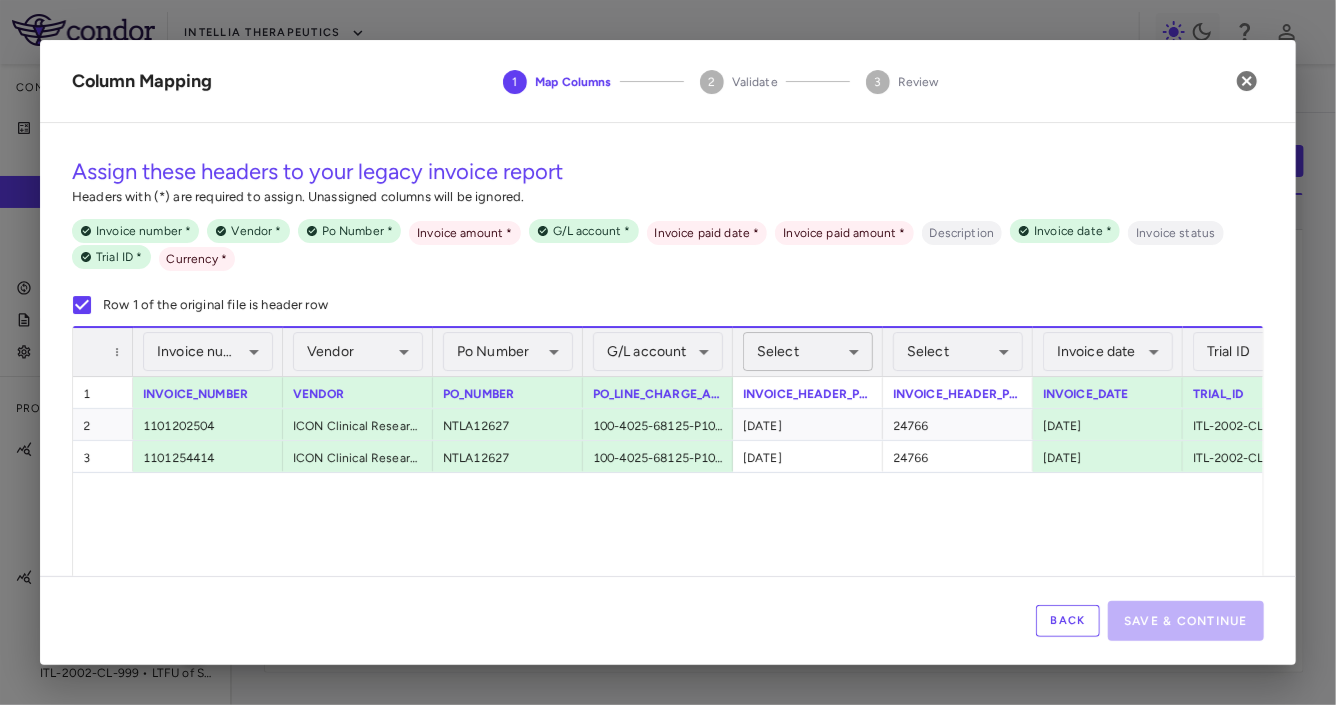 click on "Skip to sidebar Skip to main content Intellia Therapeutics Company Accruals PO listing Invoice listing FX rates G/L accounts Audit log Company files Settings Programs & Trials NTLA-2001 ITL-2001-CL-301 • MAGNITUDE - Transthyretin Amyloidosis with Cardiomyopathy (ATTR-CM) ITL-2001-CL-311 • MAGNITUDE-2 - Hereditary transthyretin (ATTR) amyloidosis with polyneuropathy ITL-2001-CL-999 • LTFU of Subjects Dosed With NTLA-2001 NTLA-2002 ITL-2002-CL-001 • NTLA-2002 Ph II - Hereditary Angioedema ITL-2002-CL-301 • HAELO - Hereditary Angioedema ITL-2002-CL-999 • LTFU of Subjects Treated with NTLA 2002 Current Legacy Upload legacy Drag here to set row groups Drag here to set column labels
1" at bounding box center [668, 352] 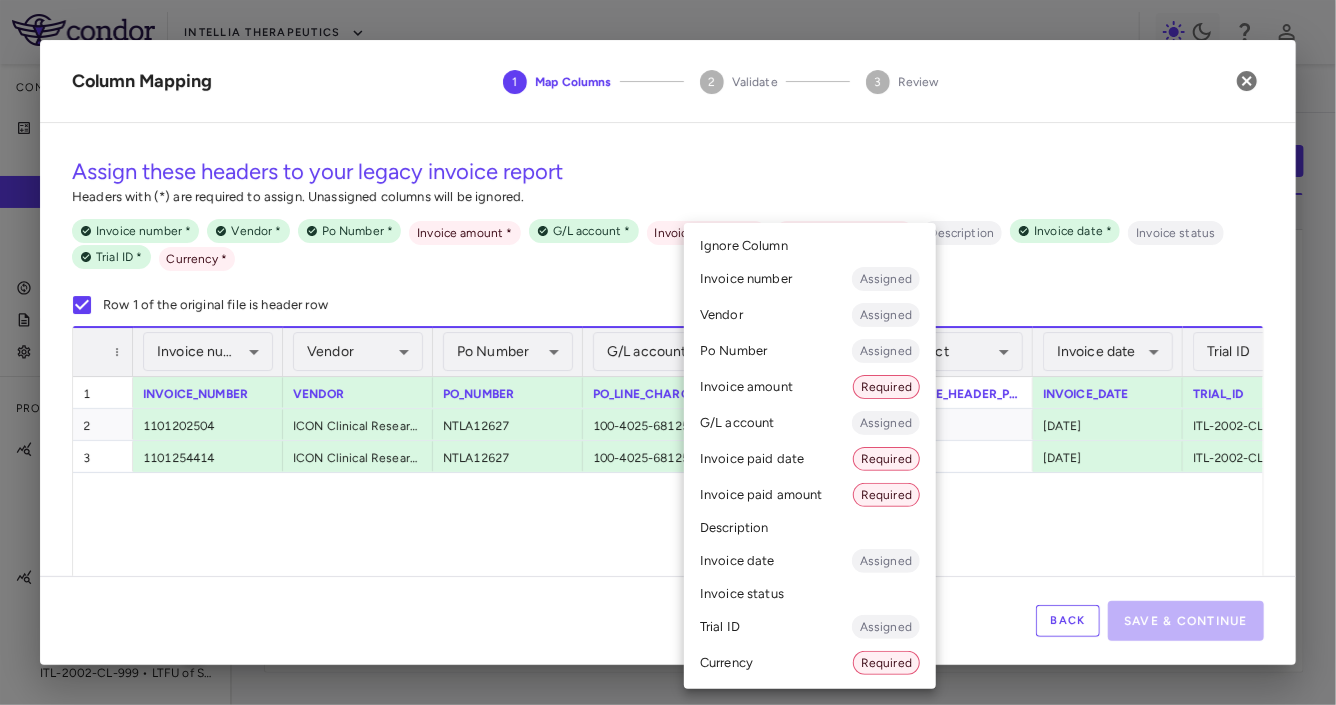 click on "Invoice paid date Required" at bounding box center (810, 459) 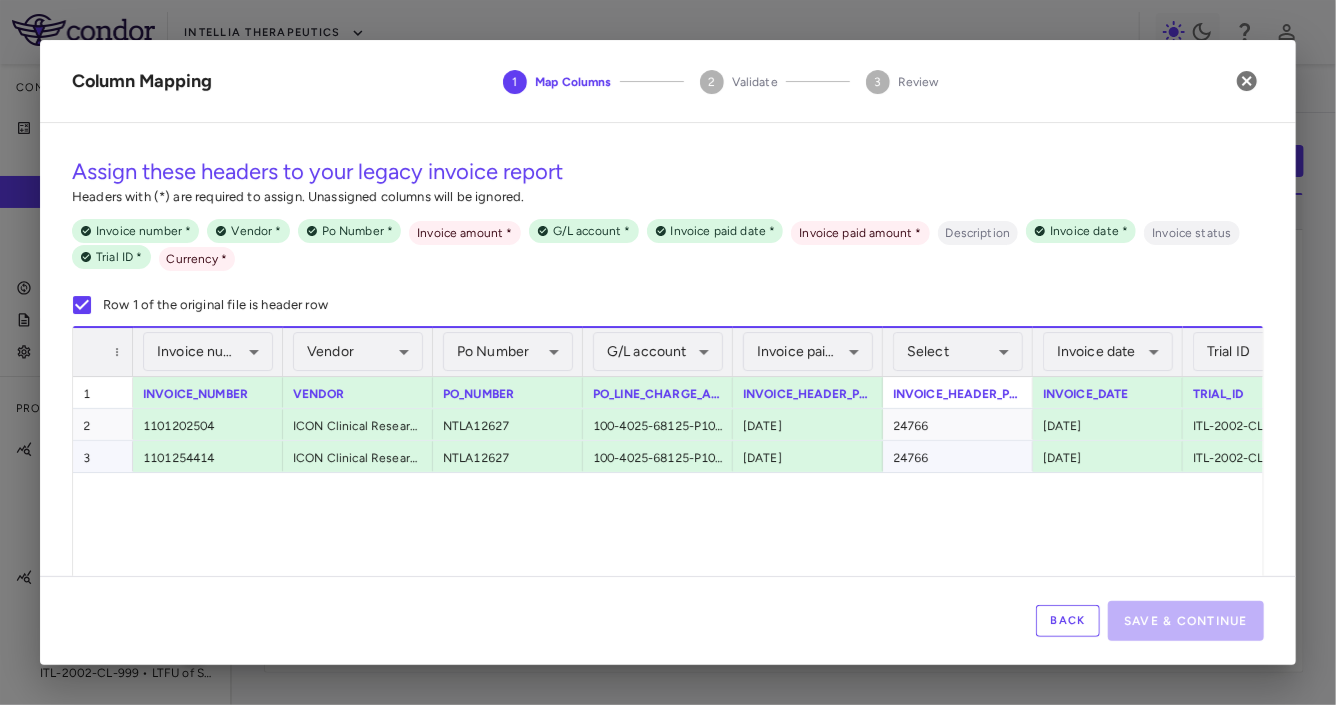 scroll, scrollTop: 0, scrollLeft: 191, axis: horizontal 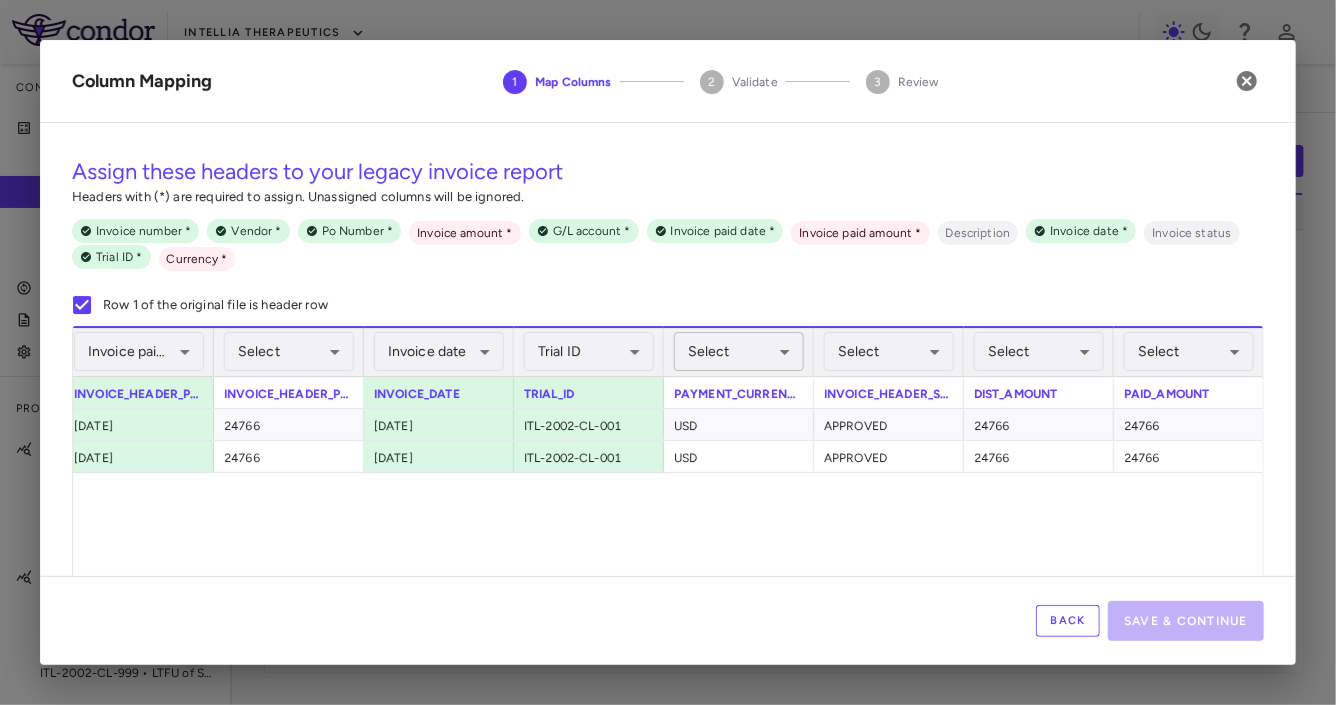 click on "Skip to sidebar Skip to main content Intellia Therapeutics Company Accruals PO listing Invoice listing FX rates G/L accounts Audit log Company files Settings Programs & Trials NTLA-2001 ITL-2001-CL-301 • MAGNITUDE - Transthyretin Amyloidosis with Cardiomyopathy (ATTR-CM) ITL-2001-CL-311 • MAGNITUDE-2 - Hereditary transthyretin (ATTR) amyloidosis with polyneuropathy ITL-2001-CL-999 • LTFU of Subjects Dosed With NTLA-2001 NTLA-2002 ITL-2002-CL-001 • NTLA-2002 Ph II - Hereditary Angioedema ITL-2002-CL-301 • HAELO - Hereditary Angioedema ITL-2002-CL-999 • LTFU of Subjects Treated with NTLA 2002 Current Legacy Upload legacy Drag here to set row groups Drag here to set column labels
1" at bounding box center (668, 352) 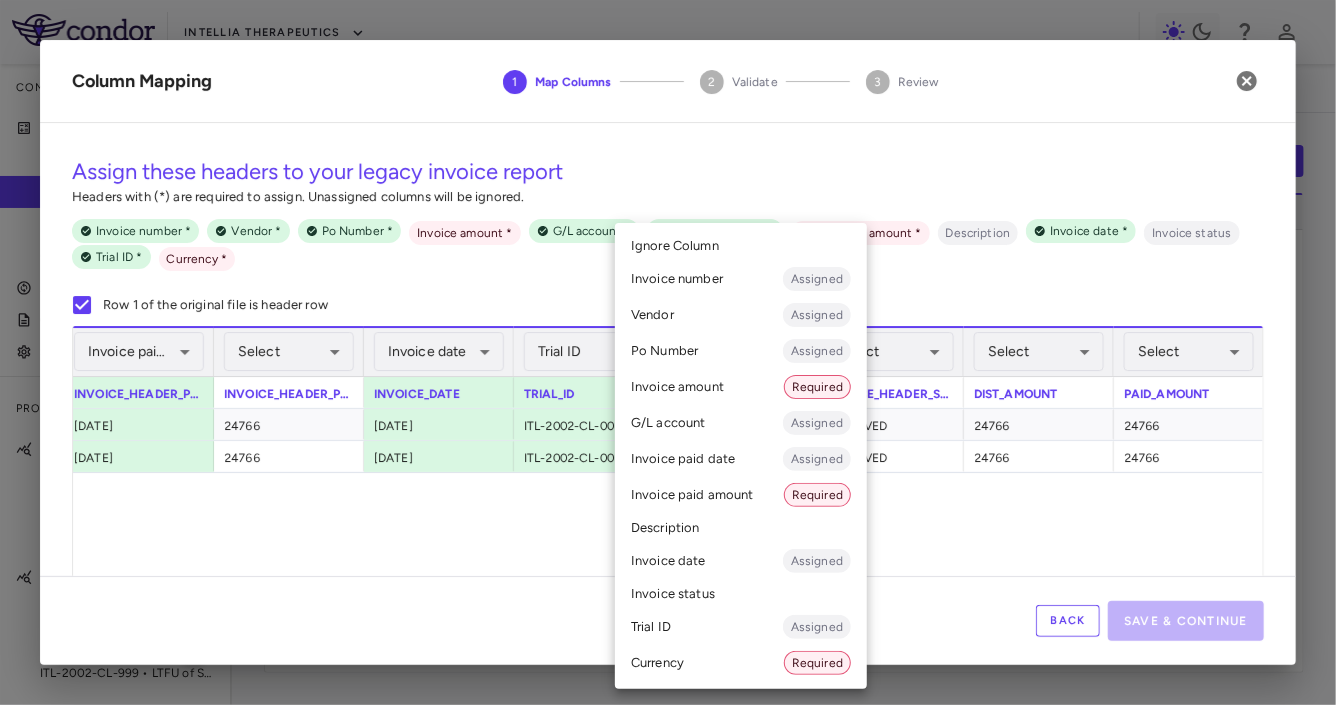 click on "Currency Required" at bounding box center (741, 663) 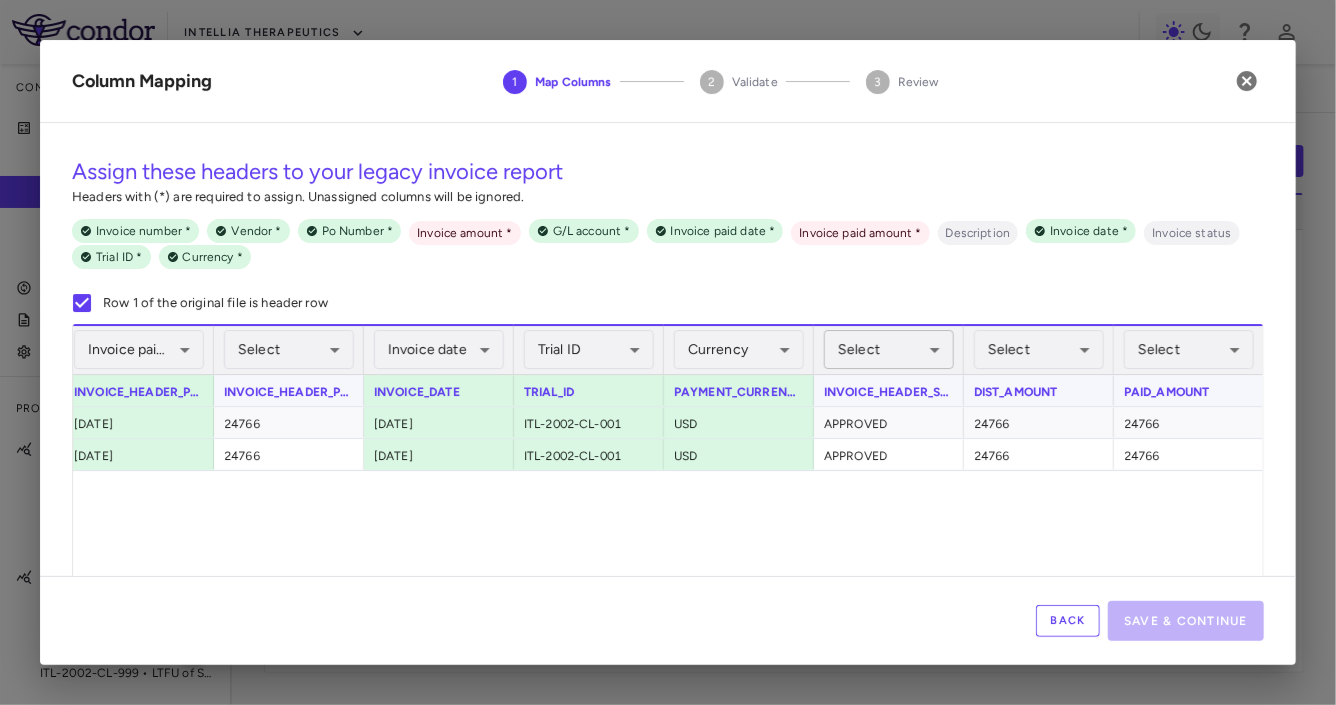 click on "Skip to sidebar Skip to main content Intellia Therapeutics Company Accruals PO listing Invoice listing FX rates G/L accounts Audit log Company files Settings Programs & Trials NTLA-2001 ITL-2001-CL-301 • MAGNITUDE - Transthyretin Amyloidosis with Cardiomyopathy (ATTR-CM) ITL-2001-CL-311 • MAGNITUDE-2 - Hereditary transthyretin (ATTR) amyloidosis with polyneuropathy ITL-2001-CL-999 • LTFU of Subjects Dosed With NTLA-2001 NTLA-2002 ITL-2002-CL-001 • NTLA-2002 Ph II - Hereditary Angioedema ITL-2002-CL-301 • HAELO - Hereditary Angioedema ITL-2002-CL-999 • LTFU of Subjects Treated with NTLA 2002 Current Legacy Upload legacy Drag here to set row groups Drag here to set column labels
1" at bounding box center (668, 352) 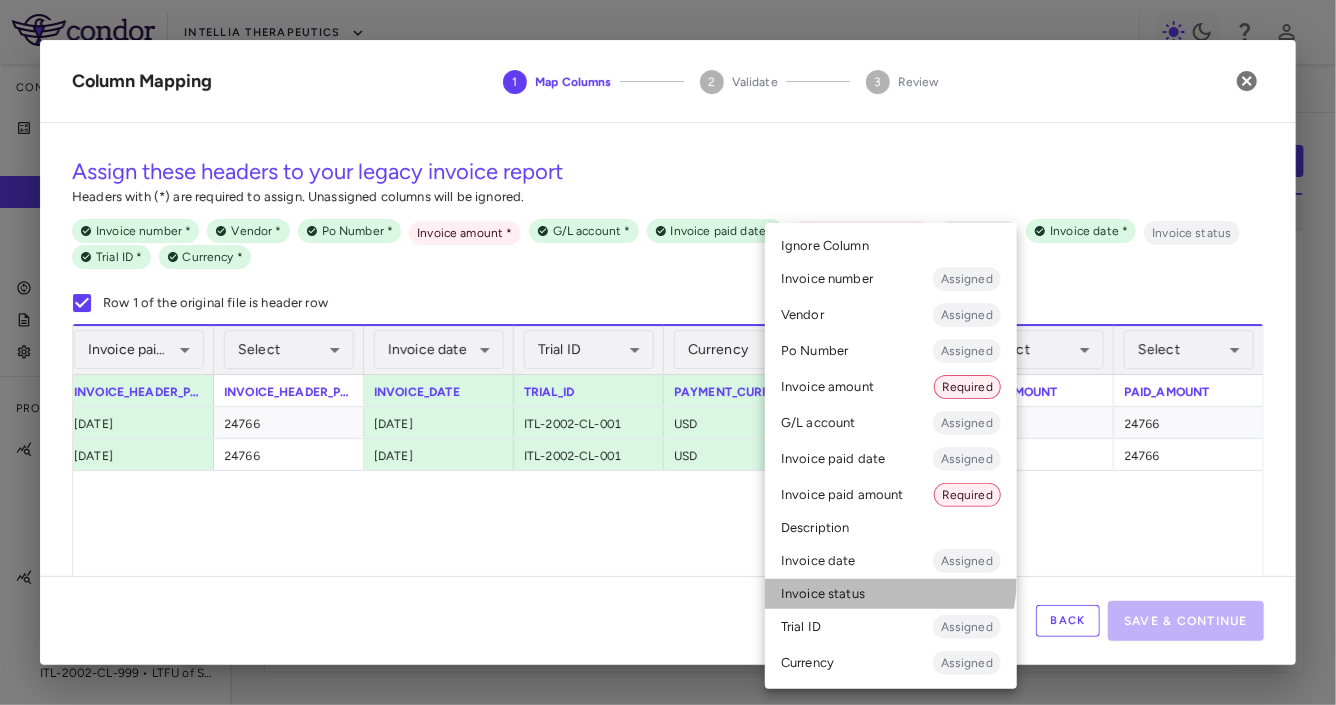 click on "Invoice status" at bounding box center [891, 594] 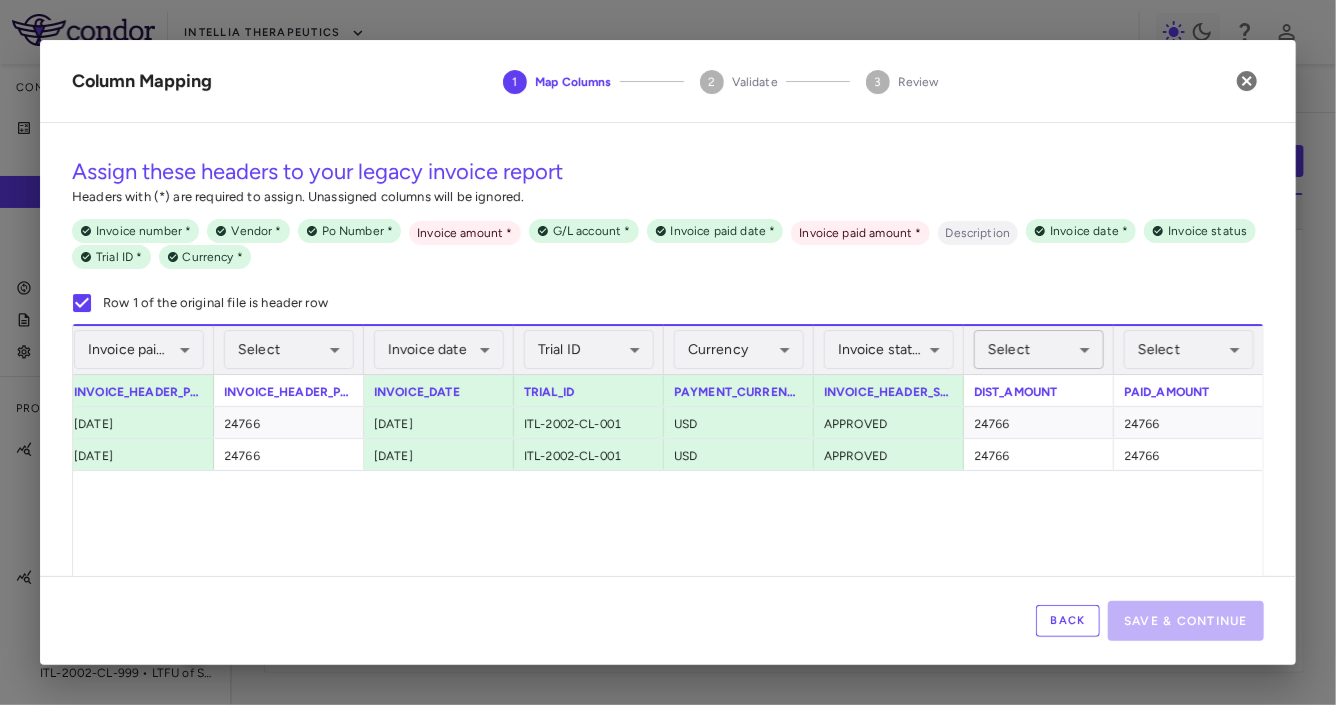 click on "Skip to sidebar Skip to main content Intellia Therapeutics Company Accruals PO listing Invoice listing FX rates G/L accounts Audit log Company files Settings Programs & Trials NTLA-2001 ITL-2001-CL-301 • MAGNITUDE - Transthyretin Amyloidosis with Cardiomyopathy (ATTR-CM) ITL-2001-CL-311 • MAGNITUDE-2 - Hereditary transthyretin (ATTR) amyloidosis with polyneuropathy ITL-2001-CL-999 • LTFU of Subjects Dosed With NTLA-2001 NTLA-2002 ITL-2002-CL-001 • NTLA-2002 Ph II - Hereditary Angioedema ITL-2002-CL-301 • HAELO - Hereditary Angioedema ITL-2002-CL-999 • LTFU of Subjects Treated with NTLA 2002 Current Legacy Upload legacy Drag here to set row groups Drag here to set column labels
1" at bounding box center [668, 352] 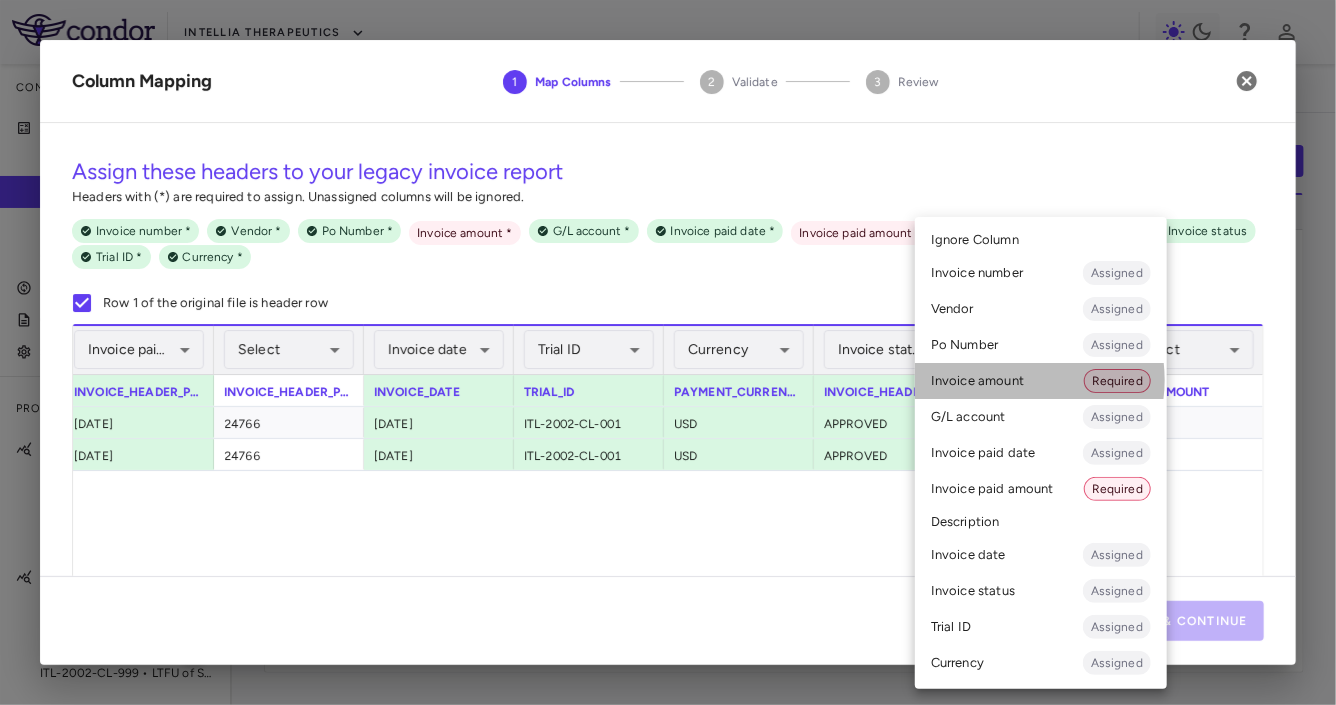 click on "Invoice amount Required" at bounding box center [1041, 381] 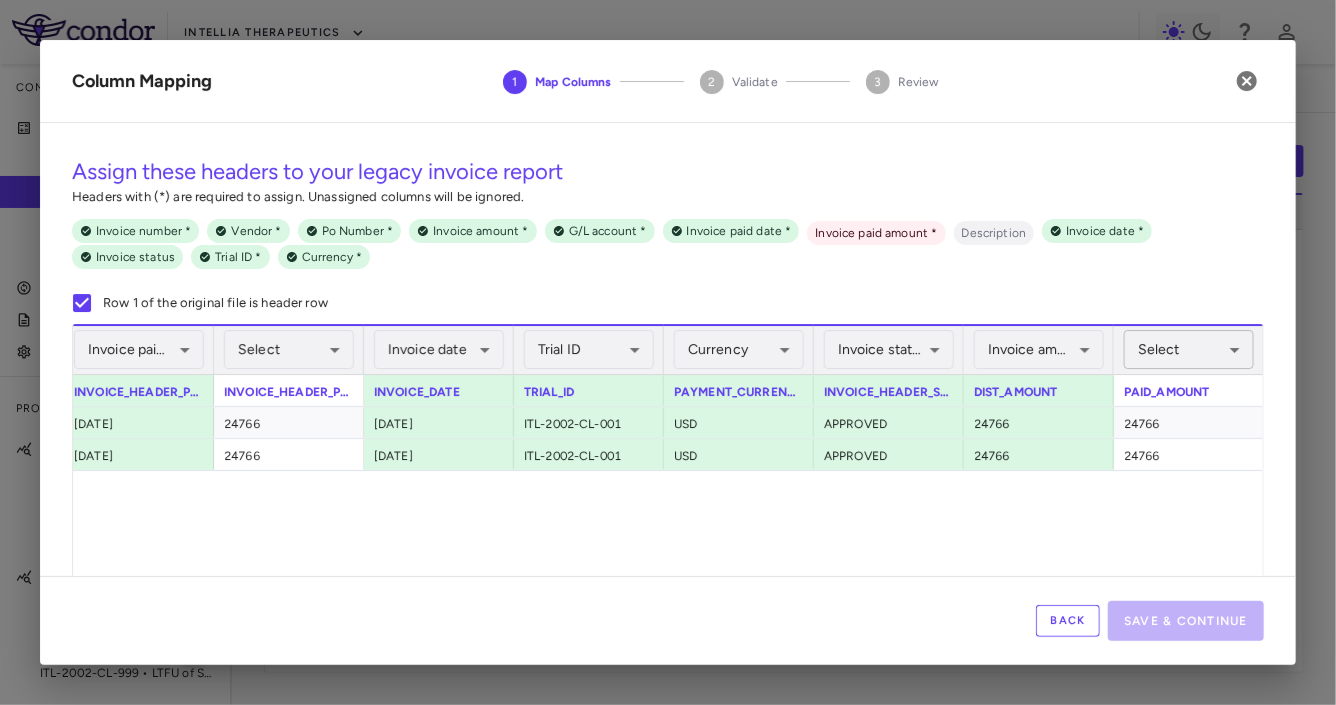 click on "Skip to sidebar Skip to main content Intellia Therapeutics Company Accruals PO listing Invoice listing FX rates G/L accounts Audit log Company files Settings Programs & Trials NTLA-2001 ITL-2001-CL-301 • MAGNITUDE - Transthyretin Amyloidosis with Cardiomyopathy (ATTR-CM) ITL-2001-CL-311 • MAGNITUDE-2 - Hereditary transthyretin (ATTR) amyloidosis with polyneuropathy ITL-2001-CL-999 • LTFU of Subjects Dosed With NTLA-2001 NTLA-2002 ITL-2002-CL-001 • NTLA-2002 Ph II - Hereditary Angioedema ITL-2002-CL-301 • HAELO - Hereditary Angioedema ITL-2002-CL-999 • LTFU of Subjects Treated with NTLA 2002 Current Legacy Upload legacy Drag here to set row groups Drag here to set column labels
1" at bounding box center (668, 352) 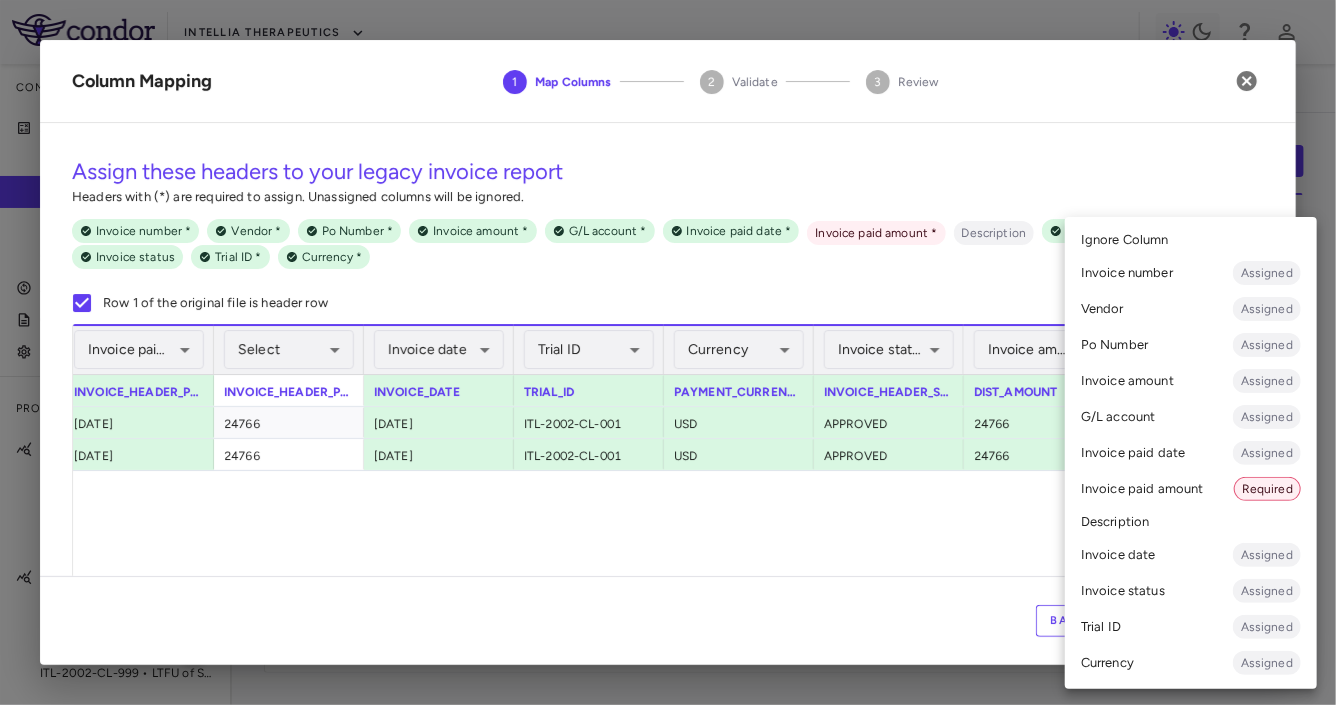 click on "Invoice paid amount Required" at bounding box center [1191, 489] 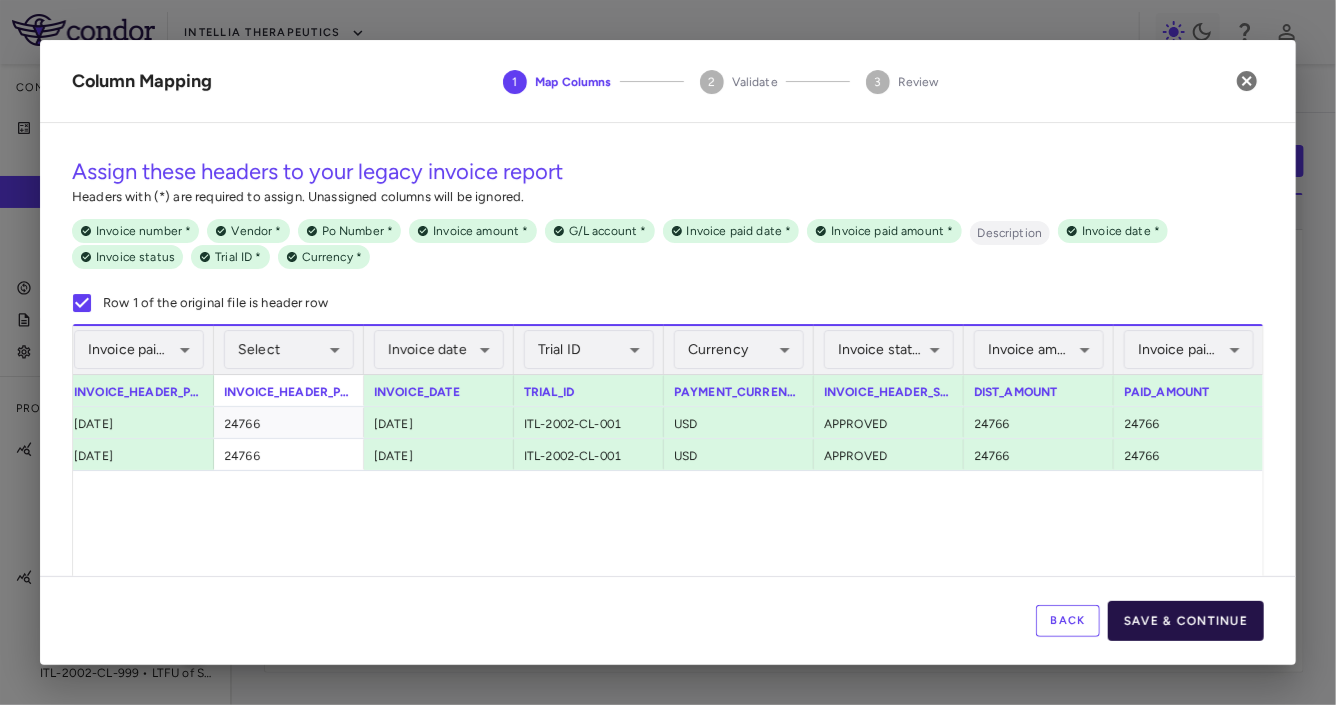 click on "Save & Continue" at bounding box center [1186, 621] 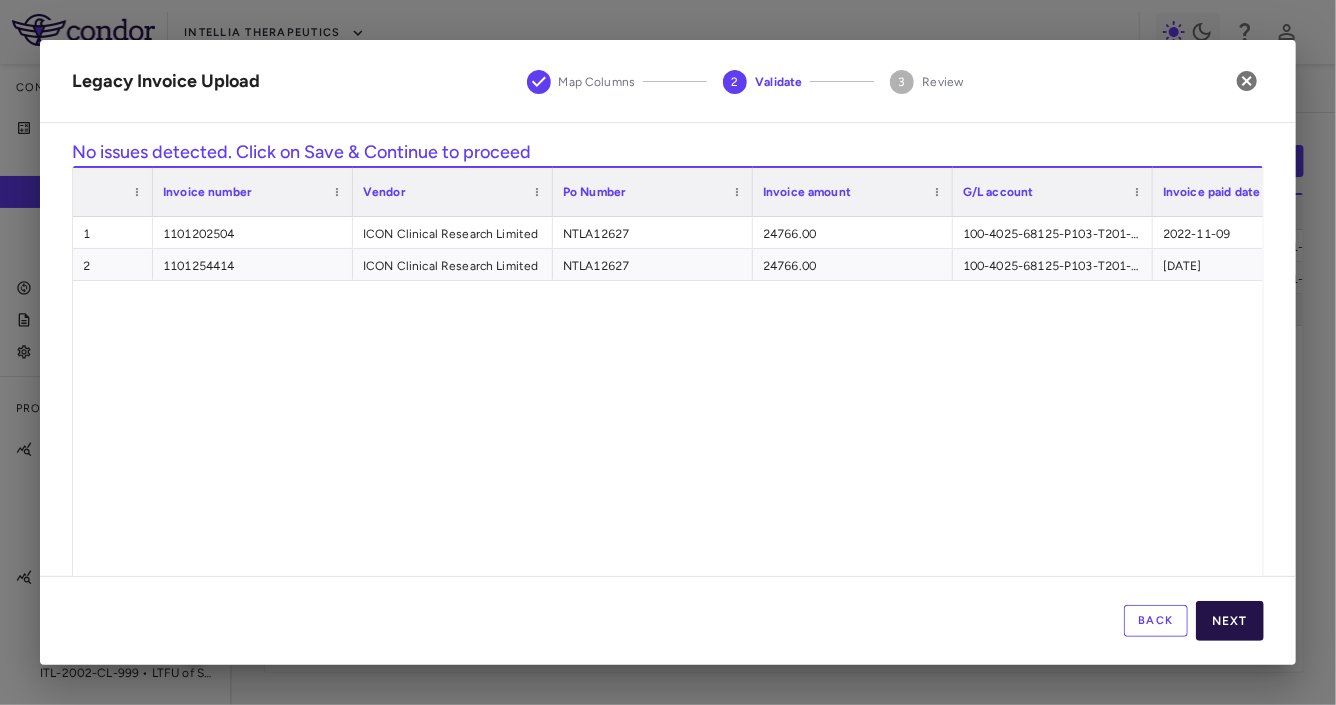 click on "Next" at bounding box center (1230, 621) 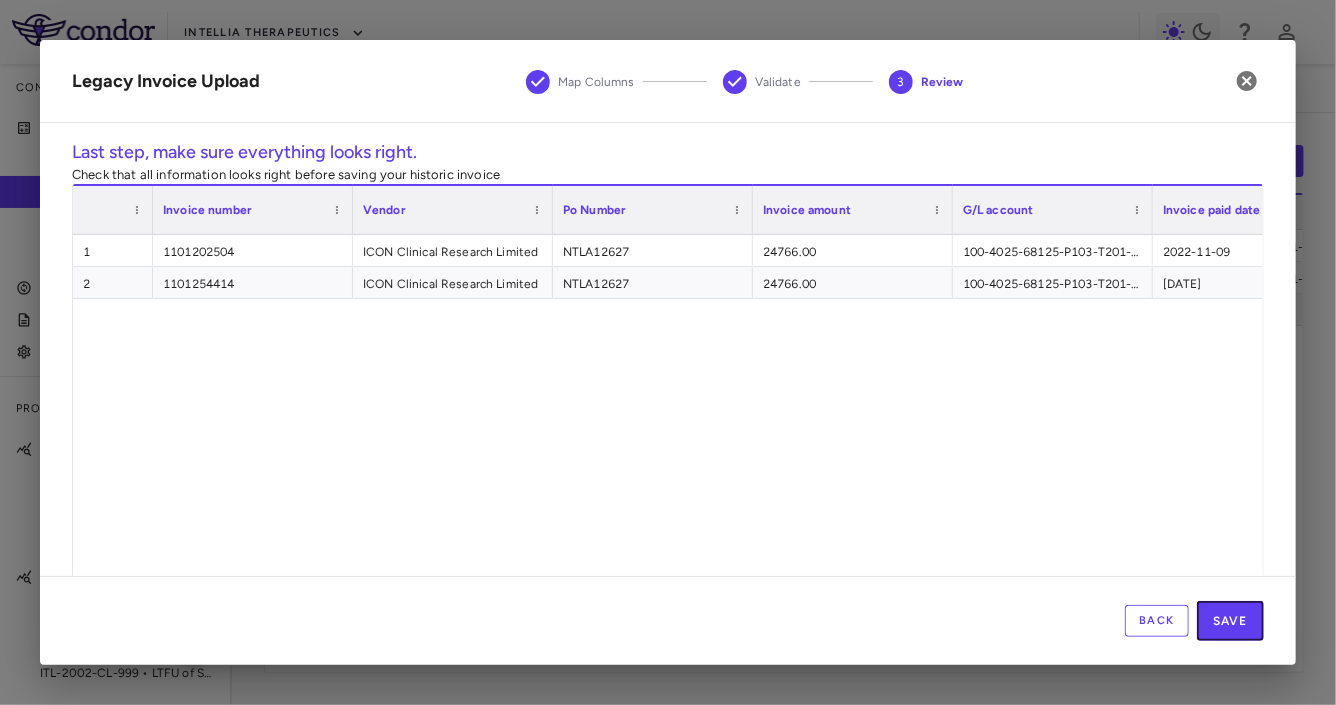click on "Save" at bounding box center (1230, 621) 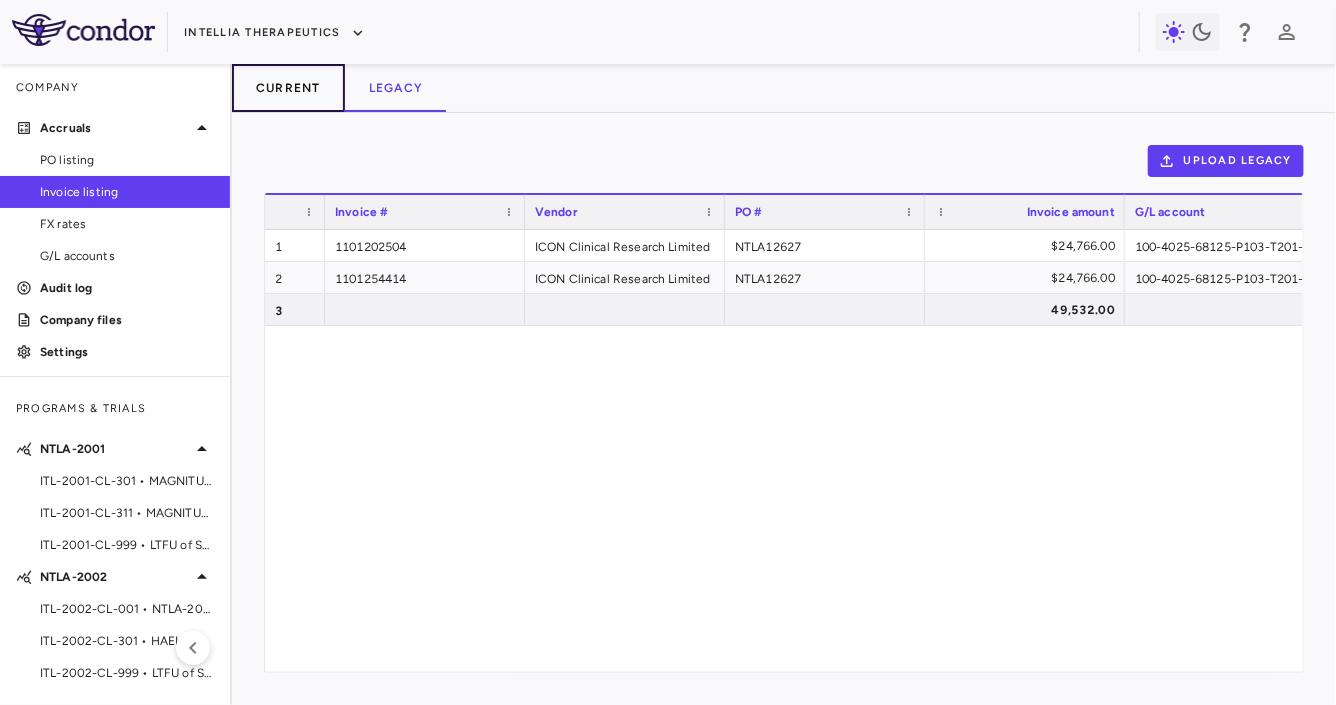 click on "Current" at bounding box center [288, 88] 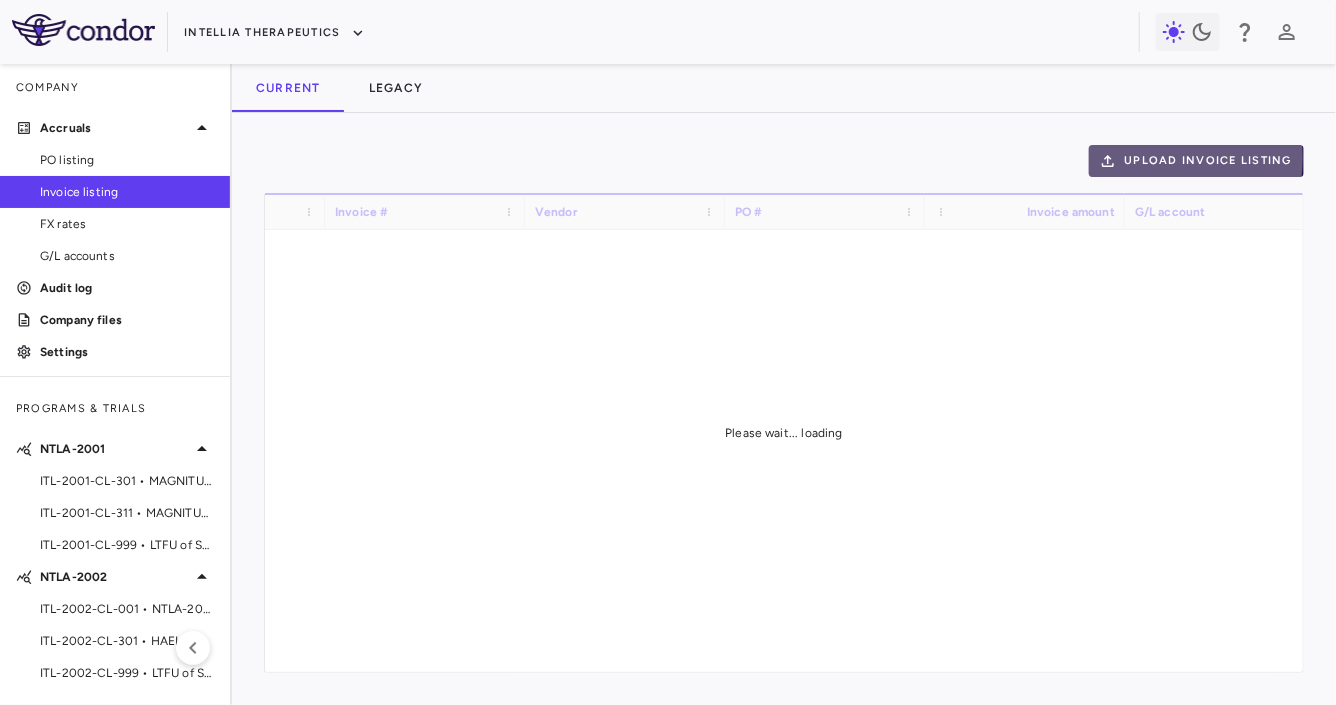 click on "Upload invoice listing" at bounding box center [1197, 161] 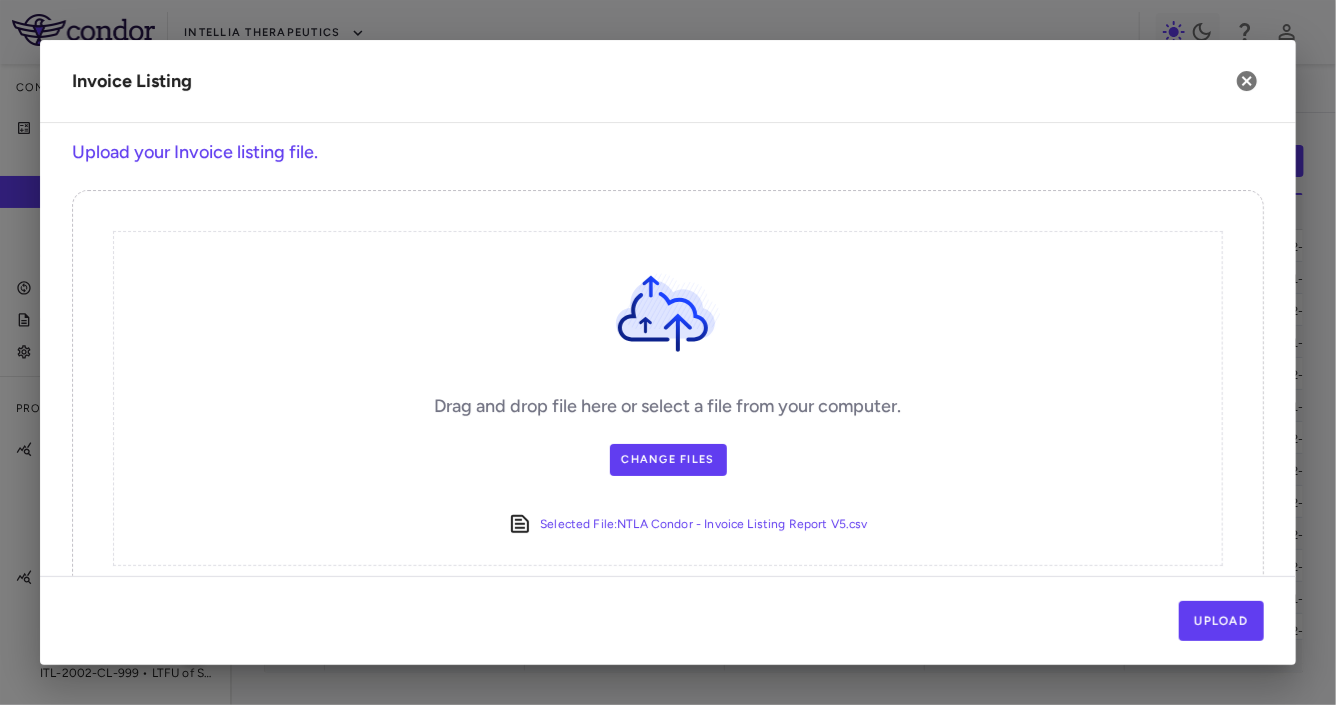 click on "Upload" at bounding box center (668, 620) 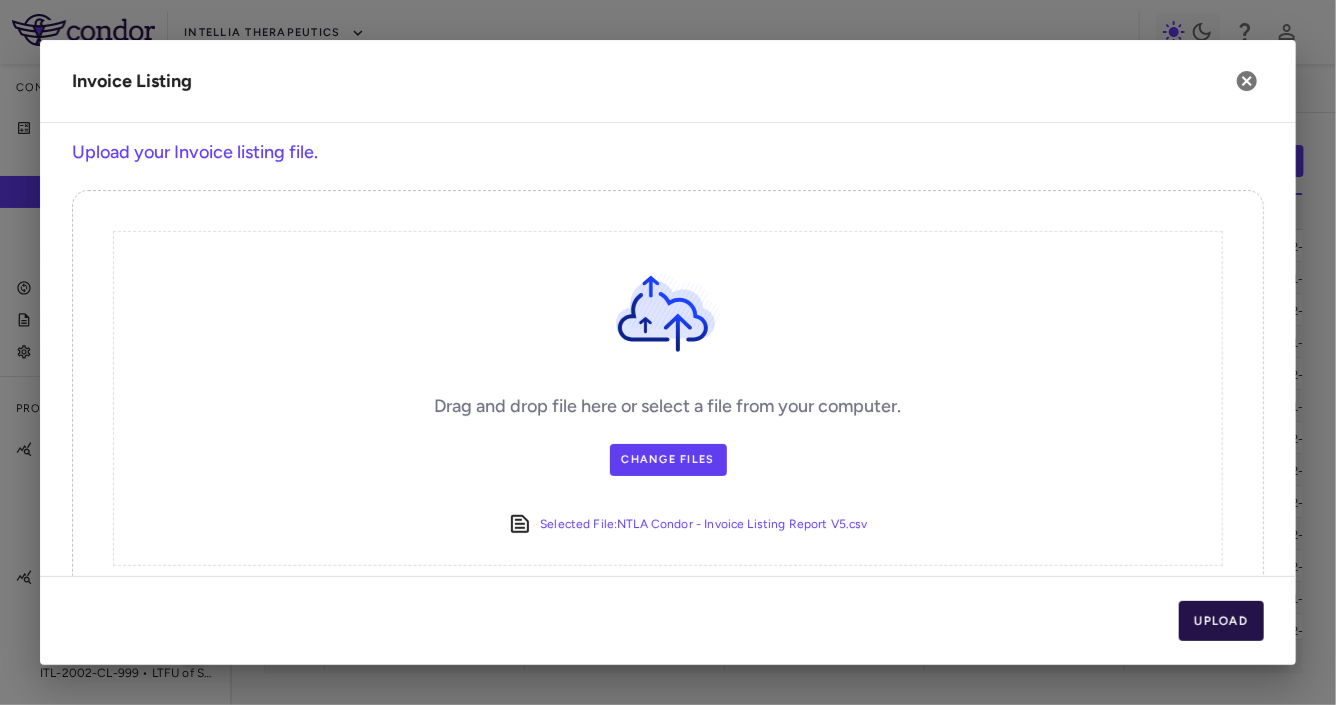 click on "Upload" at bounding box center [1222, 621] 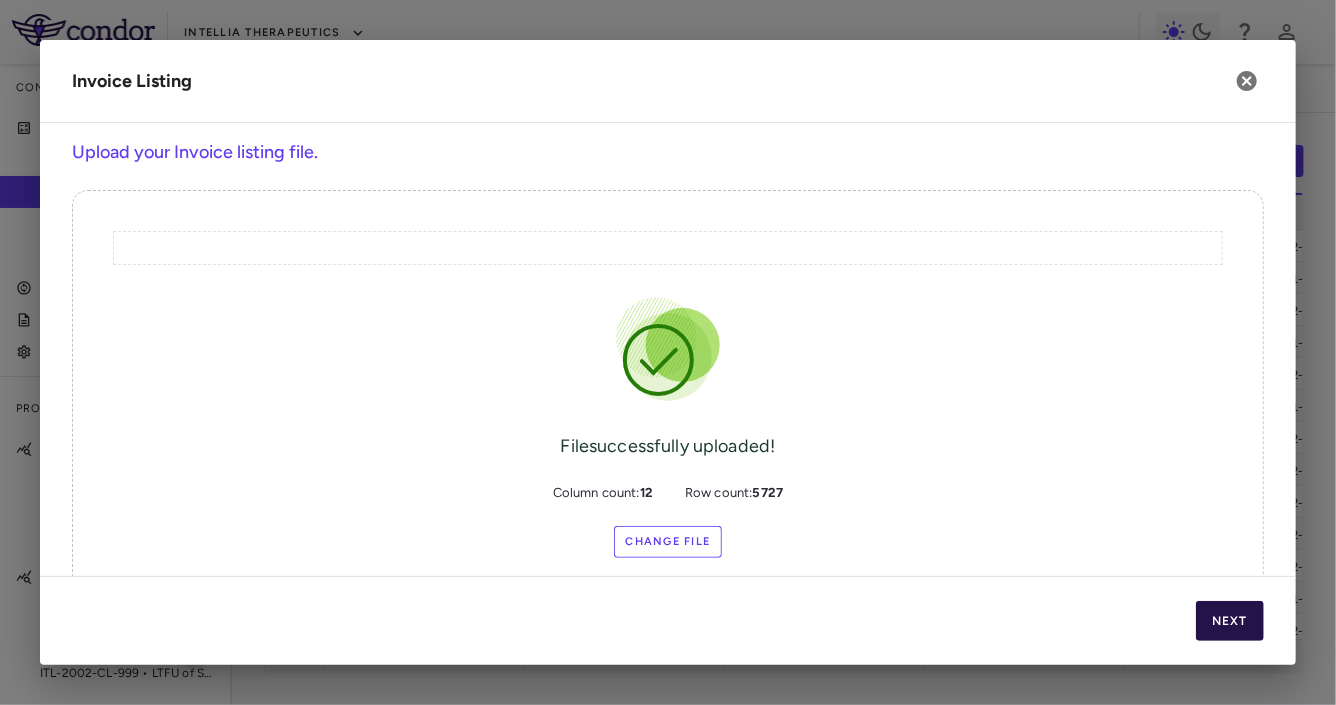 click on "Next" at bounding box center (1230, 621) 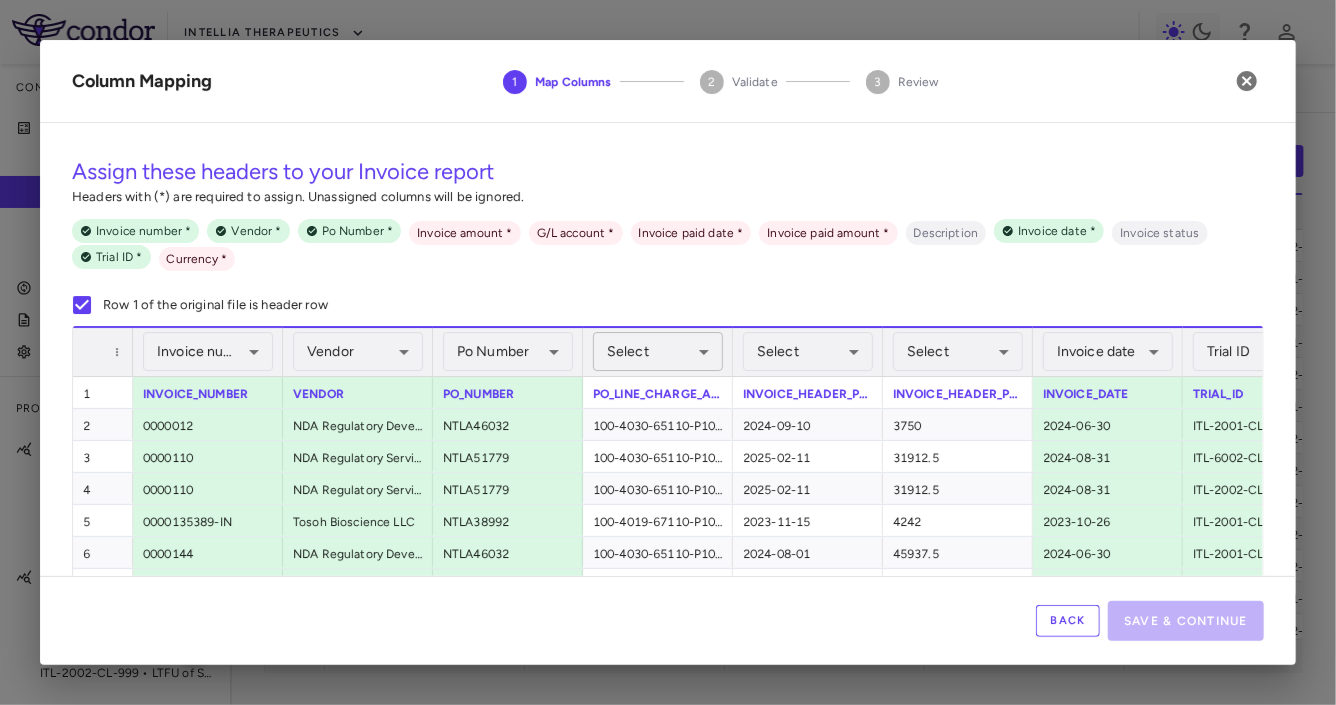 click on "Skip to sidebar Skip to main content Intellia Therapeutics Company Accruals PO listing Invoice listing FX rates G/L accounts Audit log Company files Settings Programs & Trials NTLA-2001 ITL-2001-CL-301 • MAGNITUDE - Transthyretin Amyloidosis with Cardiomyopathy (ATTR-CM) ITL-2001-CL-311 • MAGNITUDE-2 - Hereditary transthyretin (ATTR) amyloidosis with polyneuropathy ITL-2001-CL-999 • LTFU of Subjects Dosed With NTLA-2001 NTLA-2002 ITL-2002-CL-001 • NTLA-2002 Ph II - Hereditary Angioedema ITL-2002-CL-301 • HAELO - Hereditary Angioedema ITL-2002-CL-999 • LTFU of Subjects Treated with NTLA 2002 Current Legacy Upload invoice listing Drag here to set row groups Drag here to set column labels
1" at bounding box center [668, 352] 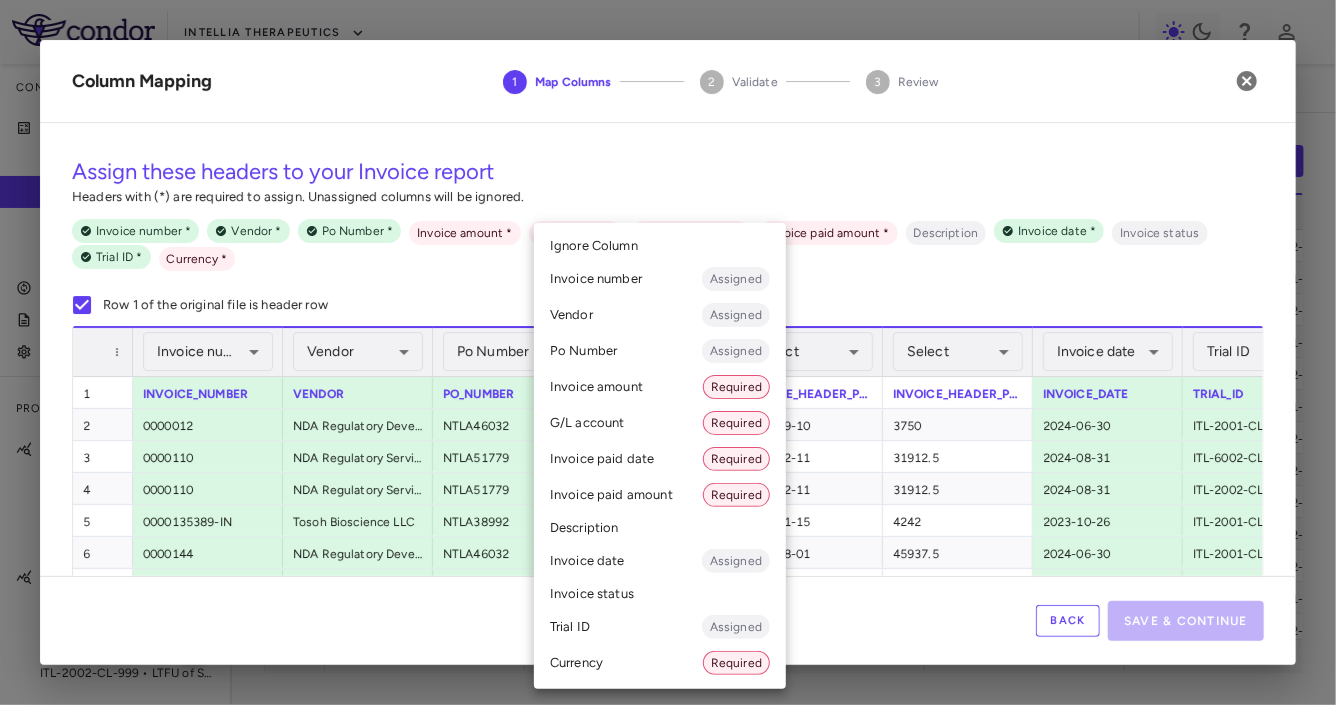 click on "G/L account Required" at bounding box center (660, 423) 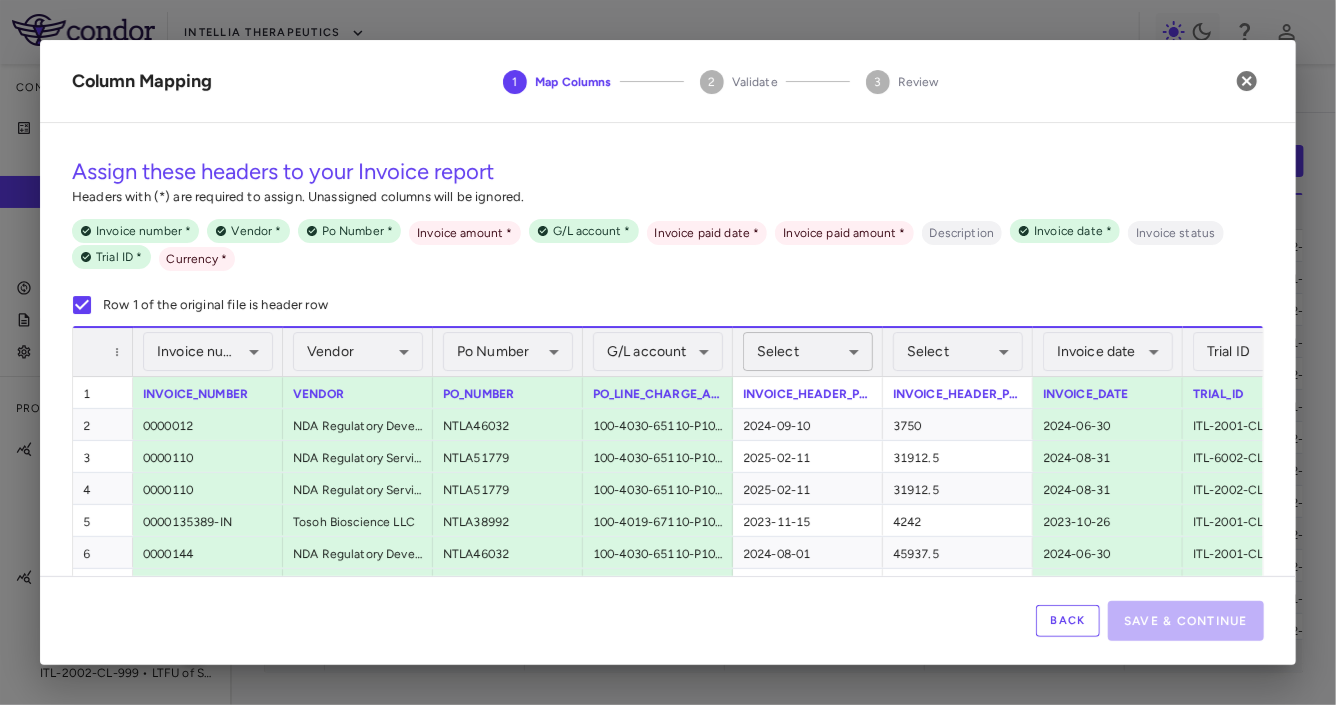 click on "Skip to sidebar Skip to main content Intellia Therapeutics Company Accruals PO listing Invoice listing FX rates G/L accounts Audit log Company files Settings Programs & Trials NTLA-2001 ITL-2001-CL-301 • MAGNITUDE - Transthyretin Amyloidosis with Cardiomyopathy (ATTR-CM) ITL-2001-CL-311 • MAGNITUDE-2 - Hereditary transthyretin (ATTR) amyloidosis with polyneuropathy ITL-2001-CL-999 • LTFU of Subjects Dosed With NTLA-2001 NTLA-2002 ITL-2002-CL-001 • NTLA-2002 Ph II - Hereditary Angioedema ITL-2002-CL-301 • HAELO - Hereditary Angioedema ITL-2002-CL-999 • LTFU of Subjects Treated with NTLA 2002 Current Legacy Upload invoice listing Drag here to set row groups Drag here to set column labels
1" at bounding box center (668, 352) 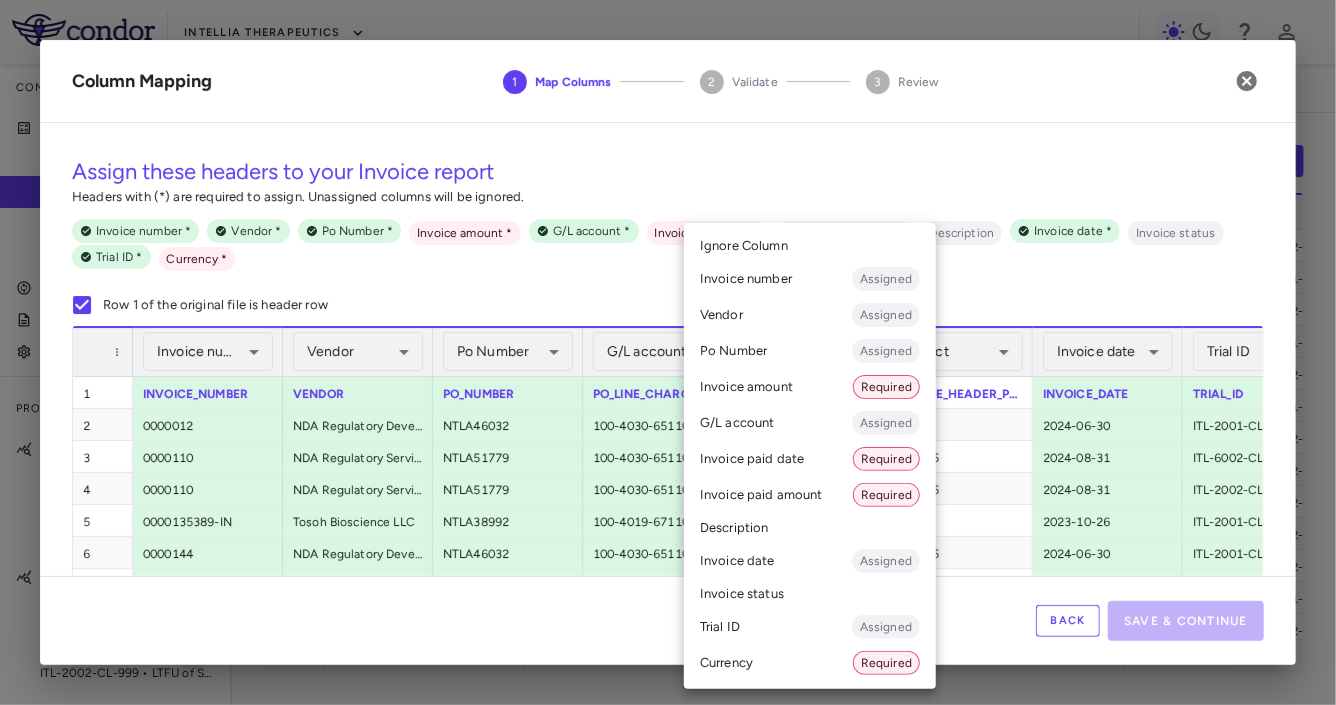 click on "Invoice paid date Required" at bounding box center (810, 459) 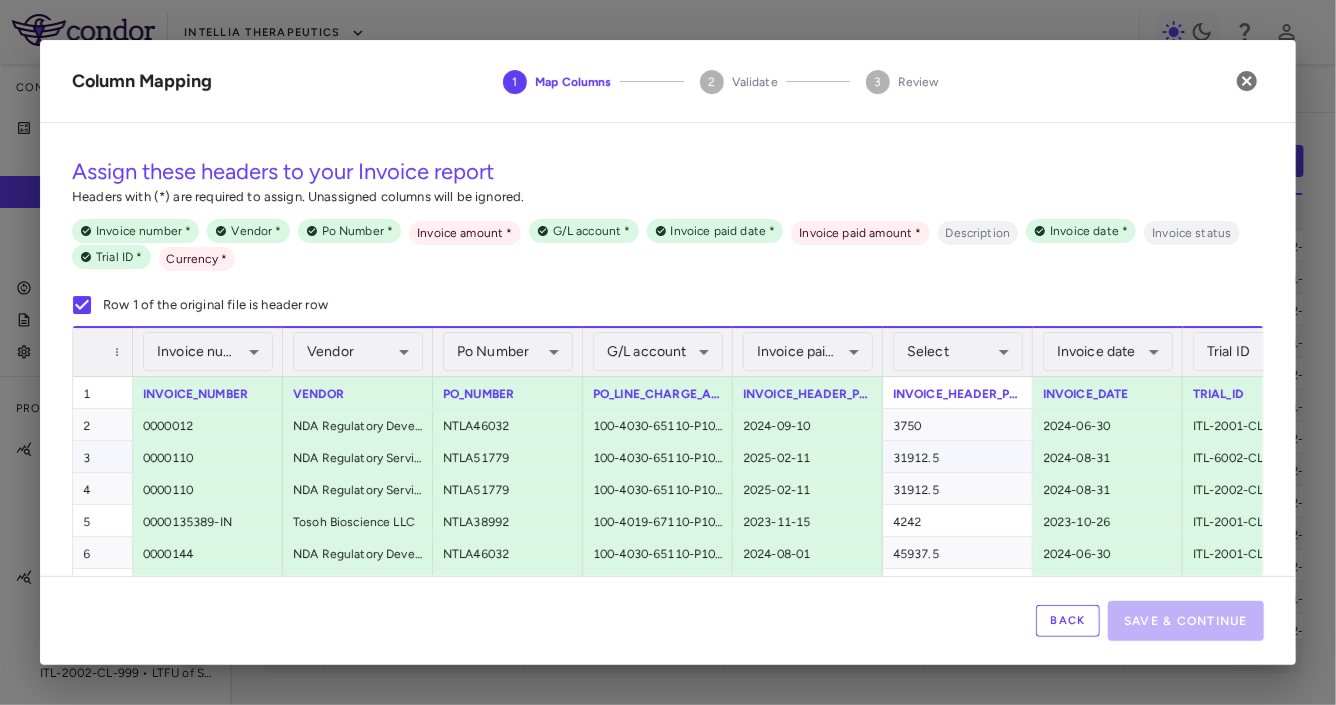 scroll, scrollTop: 0, scrollLeft: 160, axis: horizontal 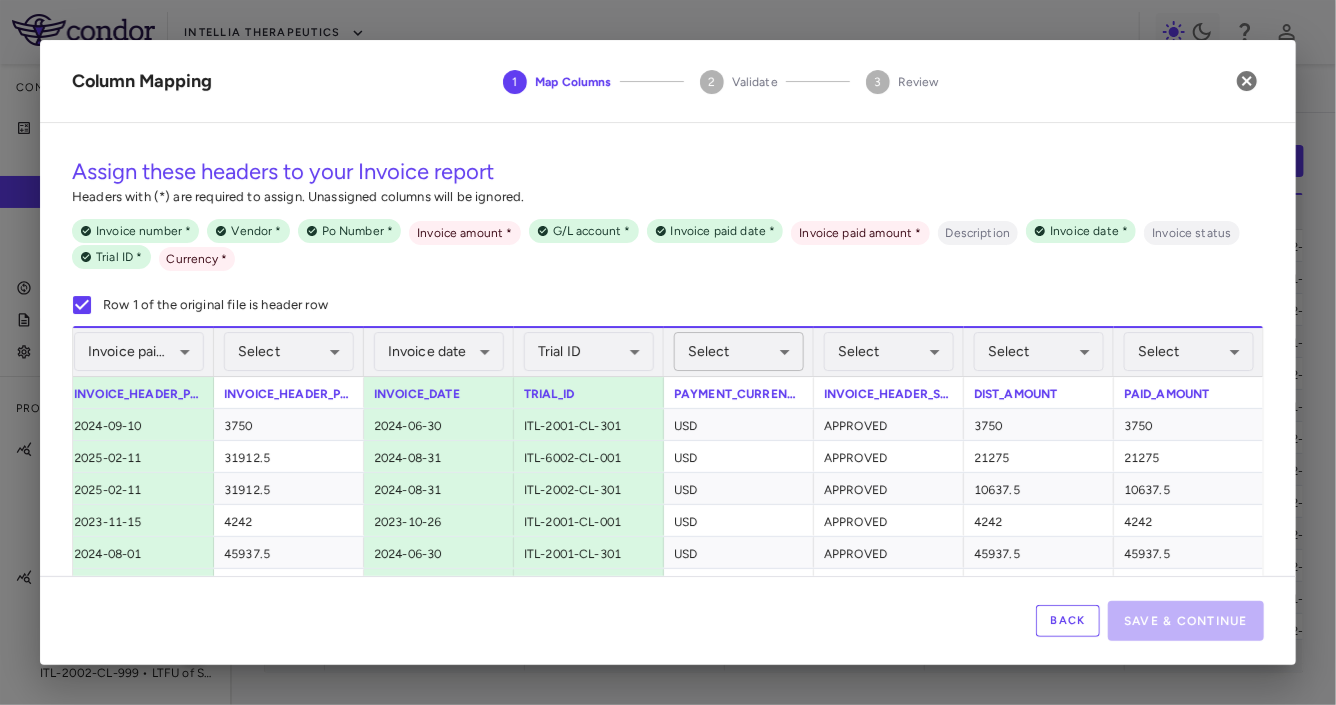 click on "Skip to sidebar Skip to main content Intellia Therapeutics Company Accruals PO listing Invoice listing FX rates G/L accounts Audit log Company files Settings Programs & Trials NTLA-2001 ITL-2001-CL-301 • MAGNITUDE - Transthyretin Amyloidosis with Cardiomyopathy (ATTR-CM) ITL-2001-CL-311 • MAGNITUDE-2 - Hereditary transthyretin (ATTR) amyloidosis with polyneuropathy ITL-2001-CL-999 • LTFU of Subjects Dosed With NTLA-2001 NTLA-2002 ITL-2002-CL-001 • NTLA-2002 Ph II - Hereditary Angioedema ITL-2002-CL-301 • HAELO - Hereditary Angioedema ITL-2002-CL-999 • LTFU of Subjects Treated with NTLA 2002 Current Legacy Upload invoice listing Drag here to set row groups Drag here to set column labels
1" at bounding box center [668, 352] 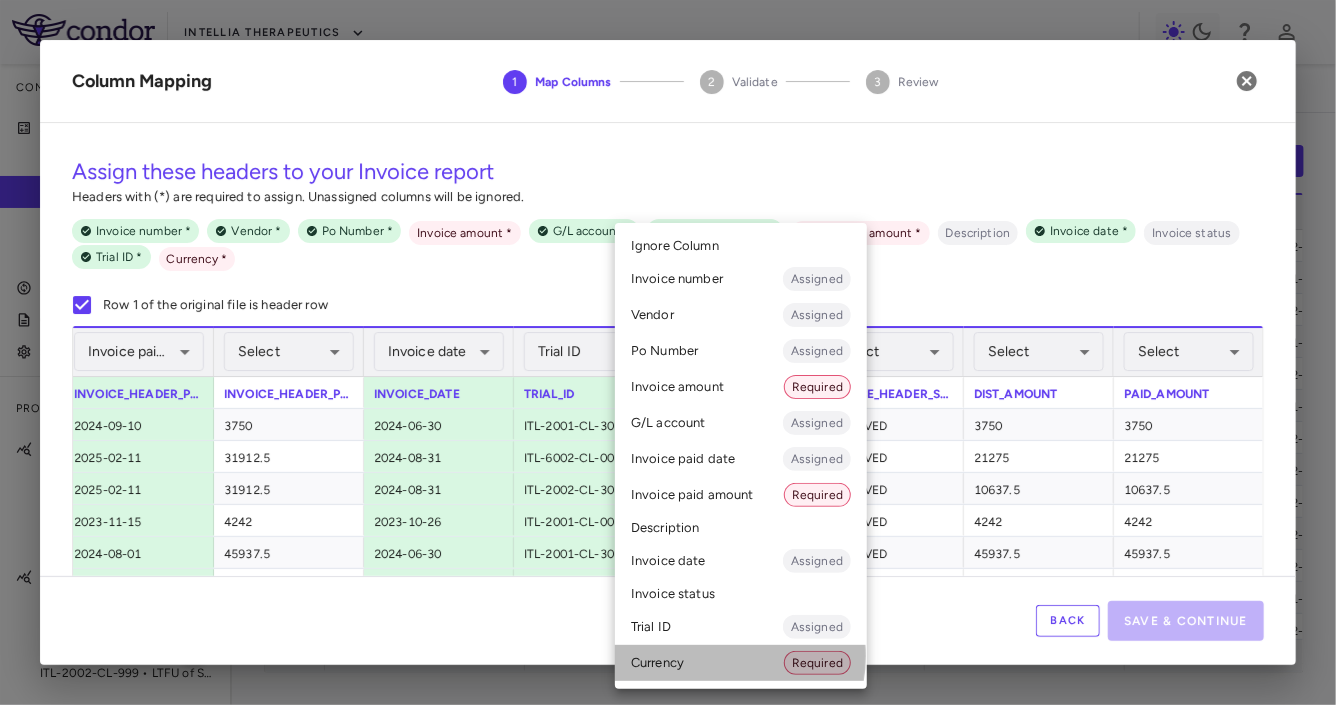 click on "Currency Required" at bounding box center (741, 663) 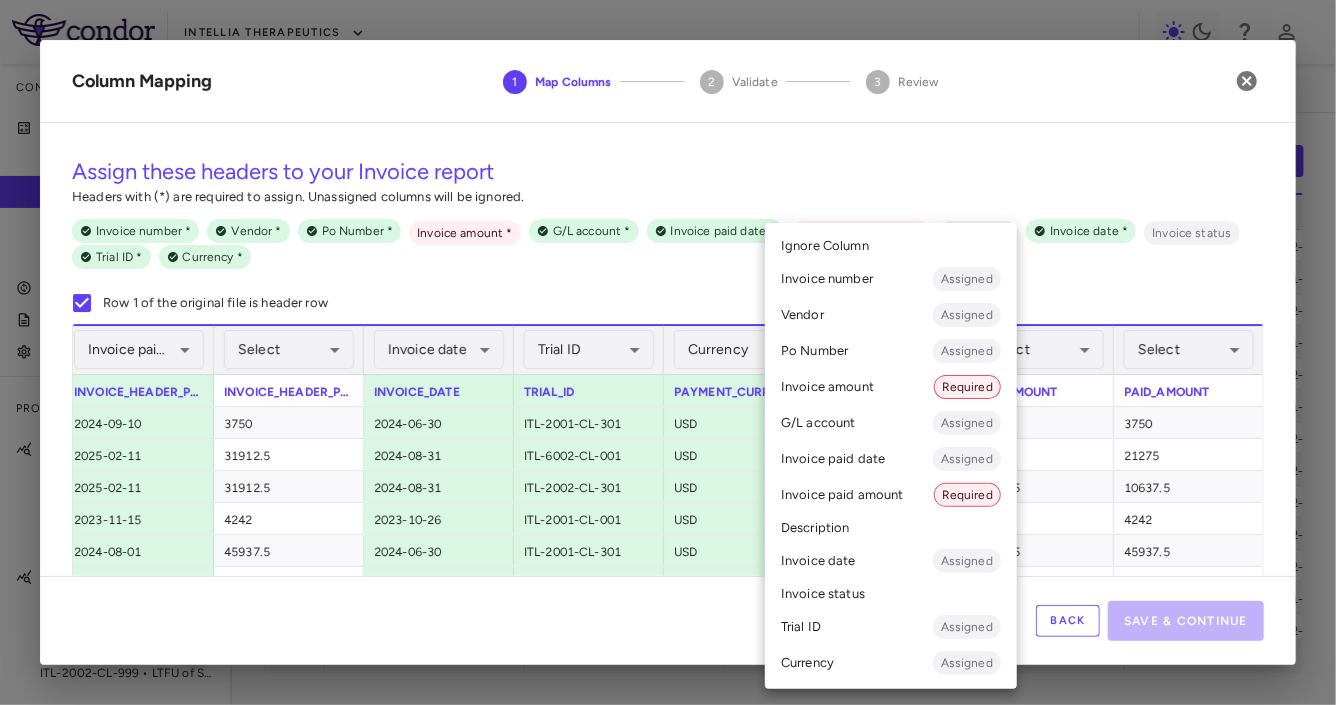click on "Skip to sidebar Skip to main content Intellia Therapeutics Company Accruals PO listing Invoice listing FX rates G/L accounts Audit log Company files Settings Programs & Trials NTLA-2001 ITL-2001-CL-301 • MAGNITUDE - Transthyretin Amyloidosis with Cardiomyopathy (ATTR-CM) ITL-2001-CL-311 • MAGNITUDE-2 - Hereditary transthyretin (ATTR) amyloidosis with polyneuropathy ITL-2001-CL-999 • LTFU of Subjects Dosed With NTLA-2001 NTLA-2002 ITL-2002-CL-001 • NTLA-2002 Ph II - Hereditary Angioedema ITL-2002-CL-301 • HAELO - Hereditary Angioedema ITL-2002-CL-999 • LTFU of Subjects Treated with NTLA 2002 Current Legacy Upload invoice listing Drag here to set row groups Drag here to set column labels
1" at bounding box center [668, 352] 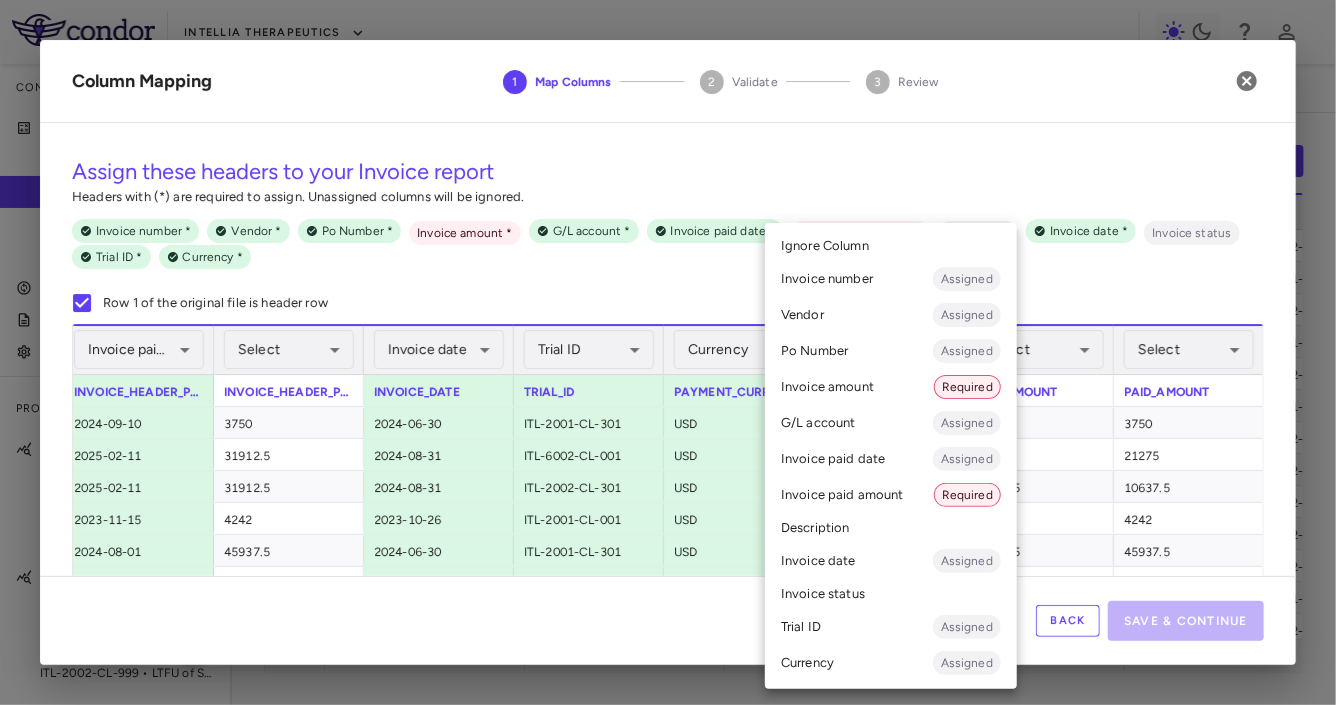 click at bounding box center (668, 352) 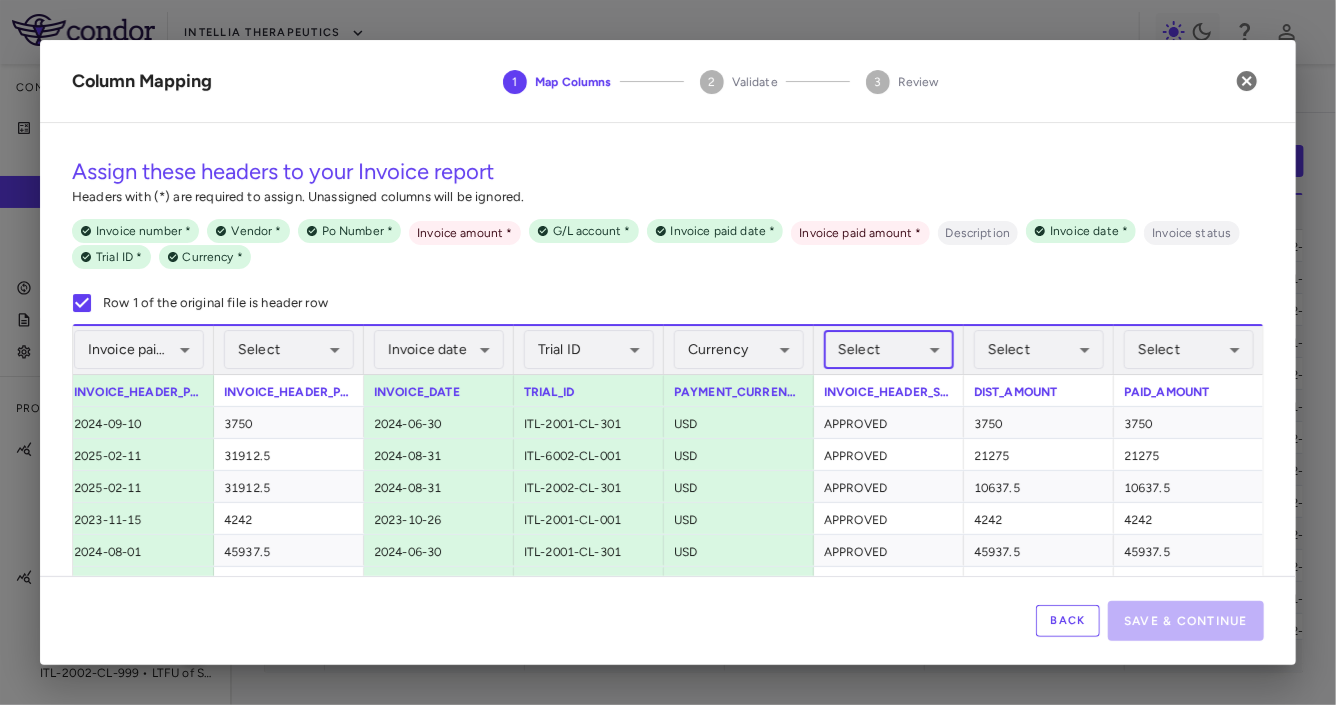 click on "Skip to sidebar Skip to main content Intellia Therapeutics Company Accruals PO listing Invoice listing FX rates G/L accounts Audit log Company files Settings Programs & Trials NTLA-2001 ITL-2001-CL-301 • MAGNITUDE - Transthyretin Amyloidosis with Cardiomyopathy (ATTR-CM) ITL-2001-CL-311 • MAGNITUDE-2 - Hereditary transthyretin (ATTR) amyloidosis with polyneuropathy ITL-2001-CL-999 • LTFU of Subjects Dosed With NTLA-2001 NTLA-2002 ITL-2002-CL-001 • NTLA-2002 Ph II - Hereditary Angioedema ITL-2002-CL-301 • HAELO - Hereditary Angioedema ITL-2002-CL-999 • LTFU of Subjects Treated with NTLA 2002 Current Legacy Upload invoice listing Drag here to set row groups Drag here to set column labels
1" at bounding box center [668, 352] 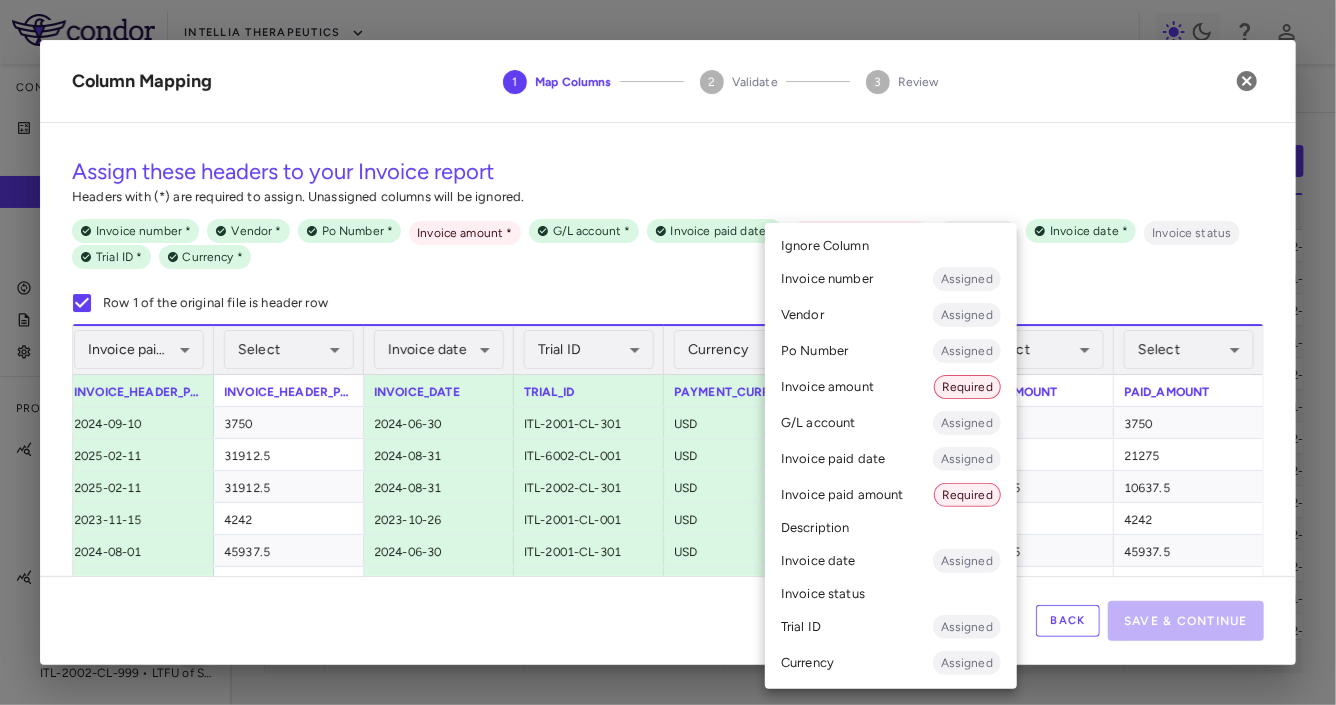 click at bounding box center (668, 352) 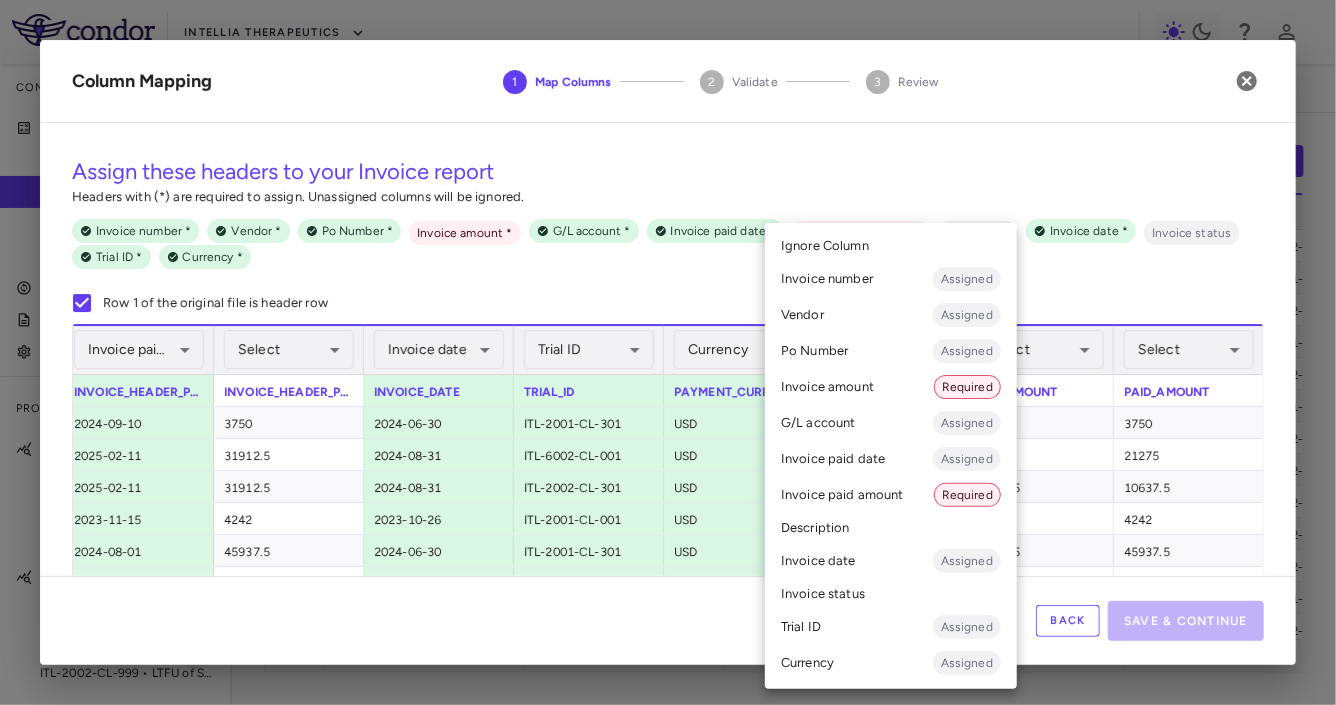 click on "Skip to sidebar Skip to main content Intellia Therapeutics Company Accruals PO listing Invoice listing FX rates G/L accounts Audit log Company files Settings Programs & Trials NTLA-2001 ITL-2001-CL-301 • MAGNITUDE - Transthyretin Amyloidosis with Cardiomyopathy (ATTR-CM) ITL-2001-CL-311 • MAGNITUDE-2 - Hereditary transthyretin (ATTR) amyloidosis with polyneuropathy ITL-2001-CL-999 • LTFU of Subjects Dosed With NTLA-2001 NTLA-2002 ITL-2002-CL-001 • NTLA-2002 Ph II - Hereditary Angioedema ITL-2002-CL-301 • HAELO - Hereditary Angioedema ITL-2002-CL-999 • LTFU of Subjects Treated with NTLA 2002 Current Legacy Upload invoice listing Drag here to set row groups Drag here to set column labels
1" at bounding box center [668, 352] 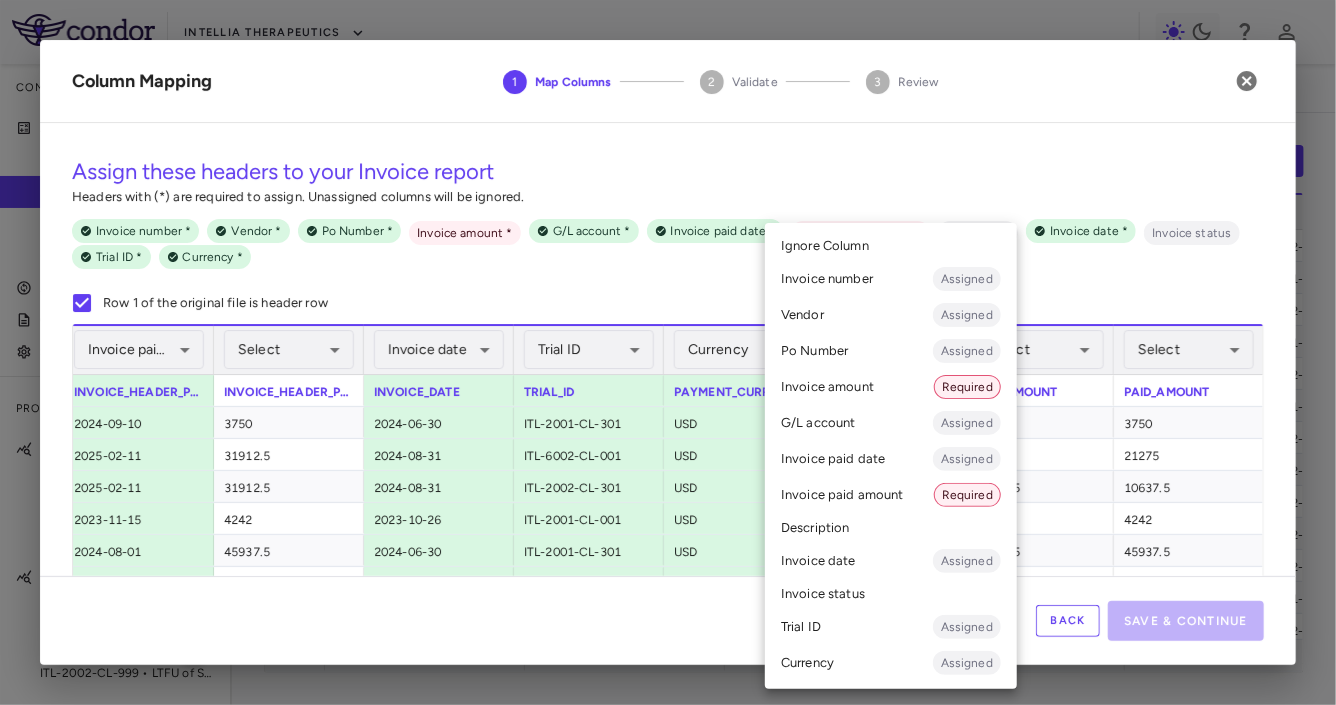 click on "Trial ID Assigned" at bounding box center [891, 627] 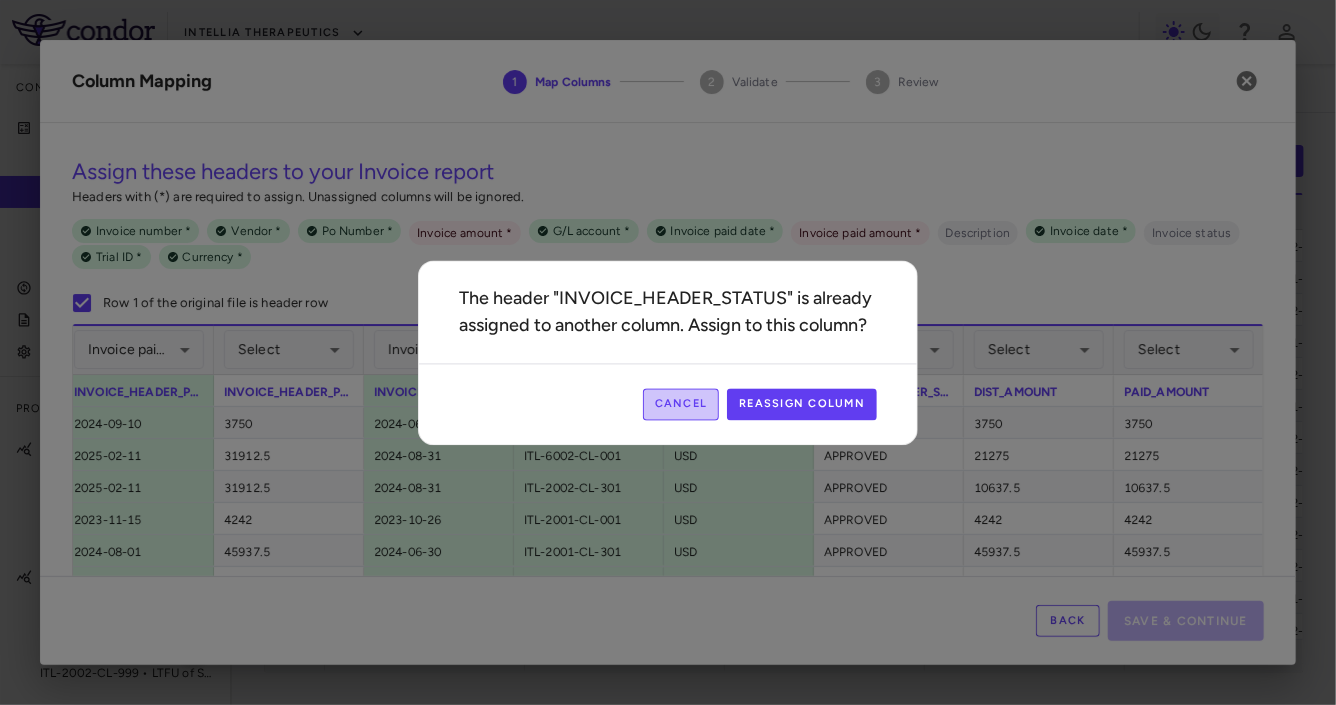 click on "Cancel" at bounding box center (681, 404) 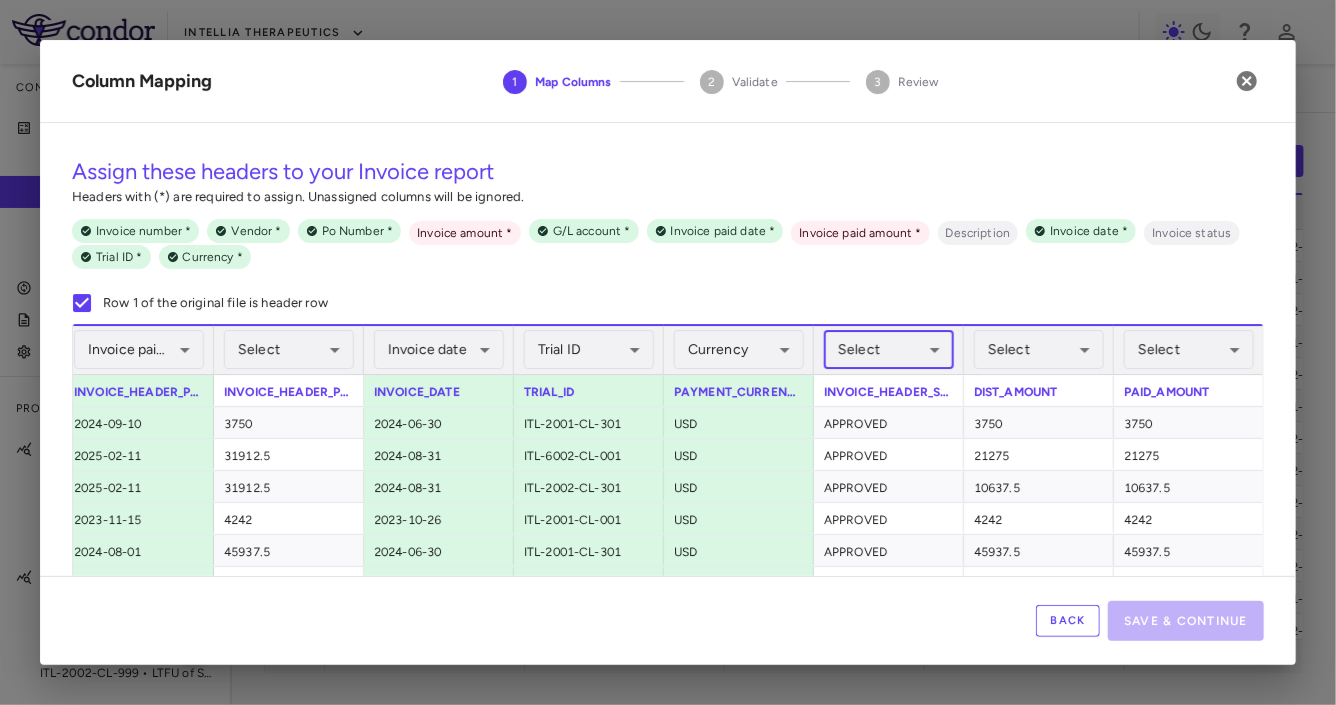 click on "Skip to sidebar Skip to main content Intellia Therapeutics Company Accruals PO listing Invoice listing FX rates G/L accounts Audit log Company files Settings Programs & Trials NTLA-2001 ITL-2001-CL-301 • MAGNITUDE - Transthyretin Amyloidosis with Cardiomyopathy (ATTR-CM) ITL-2001-CL-311 • MAGNITUDE-2 - Hereditary transthyretin (ATTR) amyloidosis with polyneuropathy ITL-2001-CL-999 • LTFU of Subjects Dosed With NTLA-2001 NTLA-2002 ITL-2002-CL-001 • NTLA-2002 Ph II - Hereditary Angioedema ITL-2002-CL-301 • HAELO - Hereditary Angioedema ITL-2002-CL-999 • LTFU of Subjects Treated with NTLA 2002 Current Legacy Upload invoice listing Drag here to set row groups Drag here to set column labels
1" at bounding box center (668, 352) 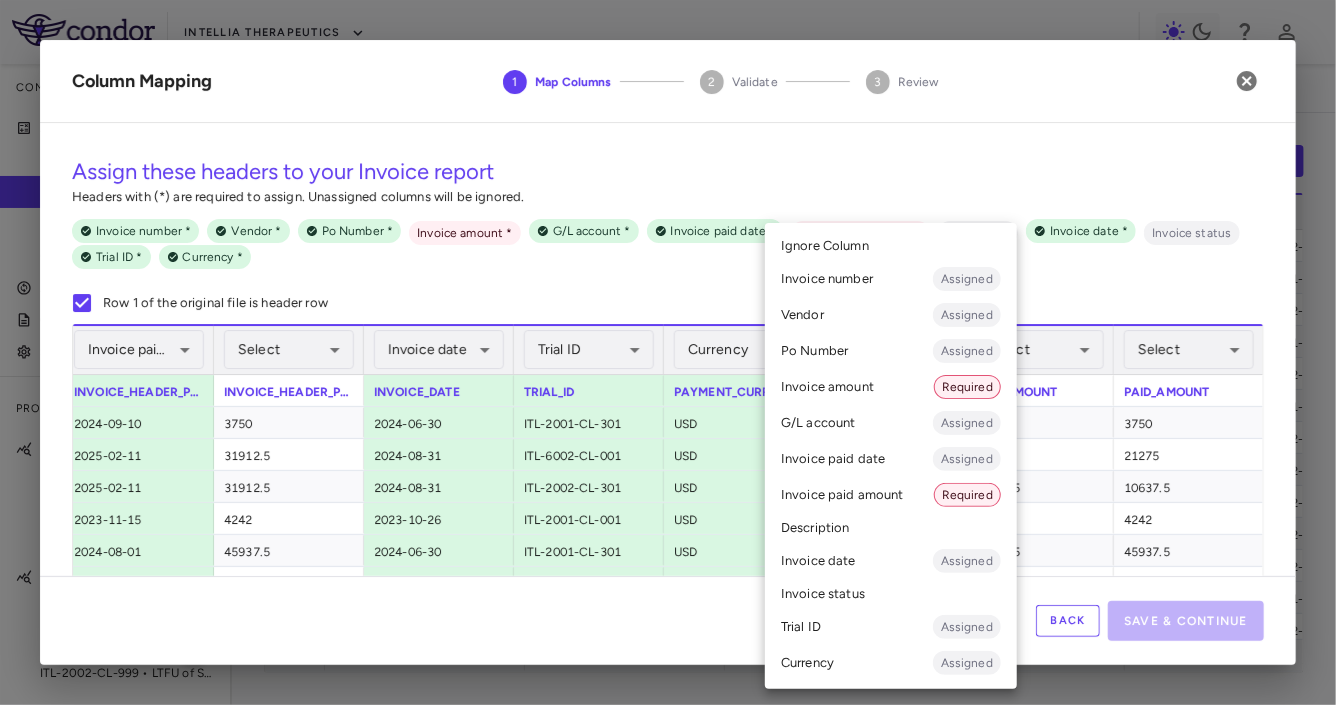 click on "Invoice status" at bounding box center (891, 594) 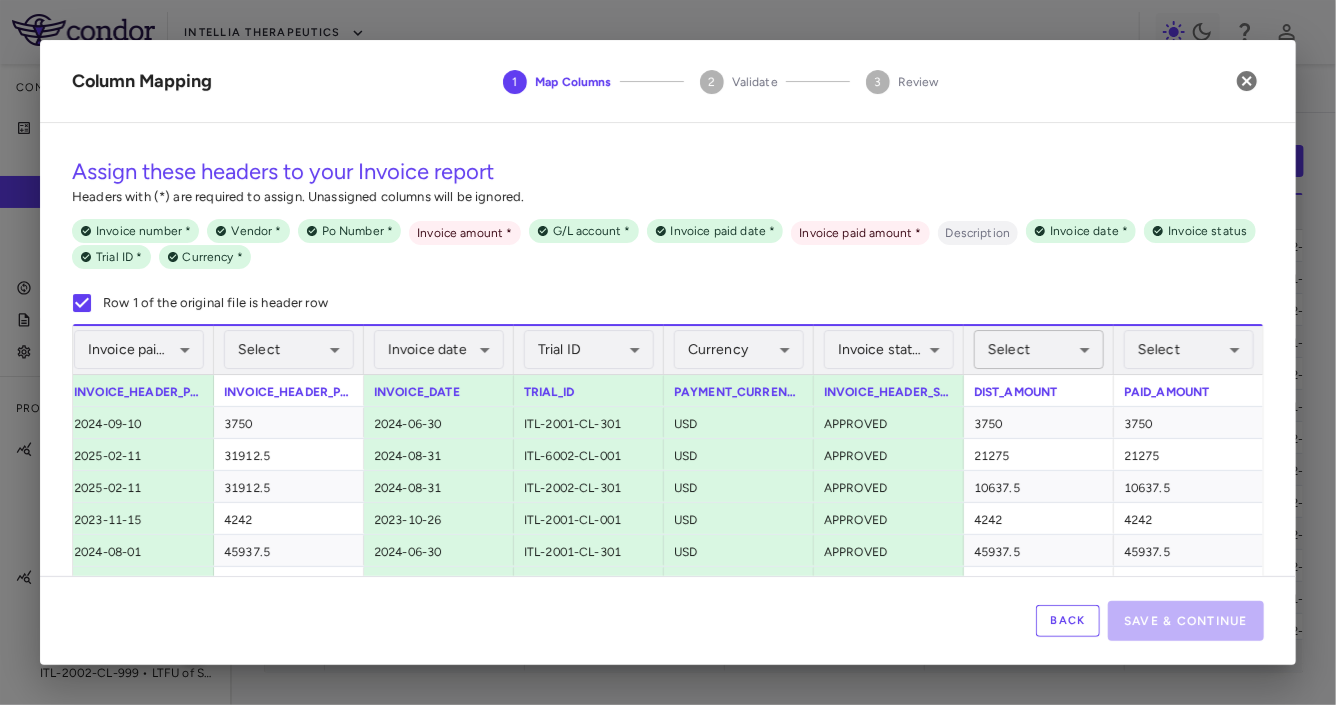 click on "Skip to sidebar Skip to main content Intellia Therapeutics Company Accruals PO listing Invoice listing FX rates G/L accounts Audit log Company files Settings Programs & Trials NTLA-2001 ITL-2001-CL-301 • MAGNITUDE - Transthyretin Amyloidosis with Cardiomyopathy (ATTR-CM) ITL-2001-CL-311 • MAGNITUDE-2 - Hereditary transthyretin (ATTR) amyloidosis with polyneuropathy ITL-2001-CL-999 • LTFU of Subjects Dosed With NTLA-2001 NTLA-2002 ITL-2002-CL-001 • NTLA-2002 Ph II - Hereditary Angioedema ITL-2002-CL-301 • HAELO - Hereditary Angioedema ITL-2002-CL-999 • LTFU of Subjects Treated with NTLA 2002 Current Legacy Upload invoice listing Drag here to set row groups Drag here to set column labels
1" at bounding box center [668, 352] 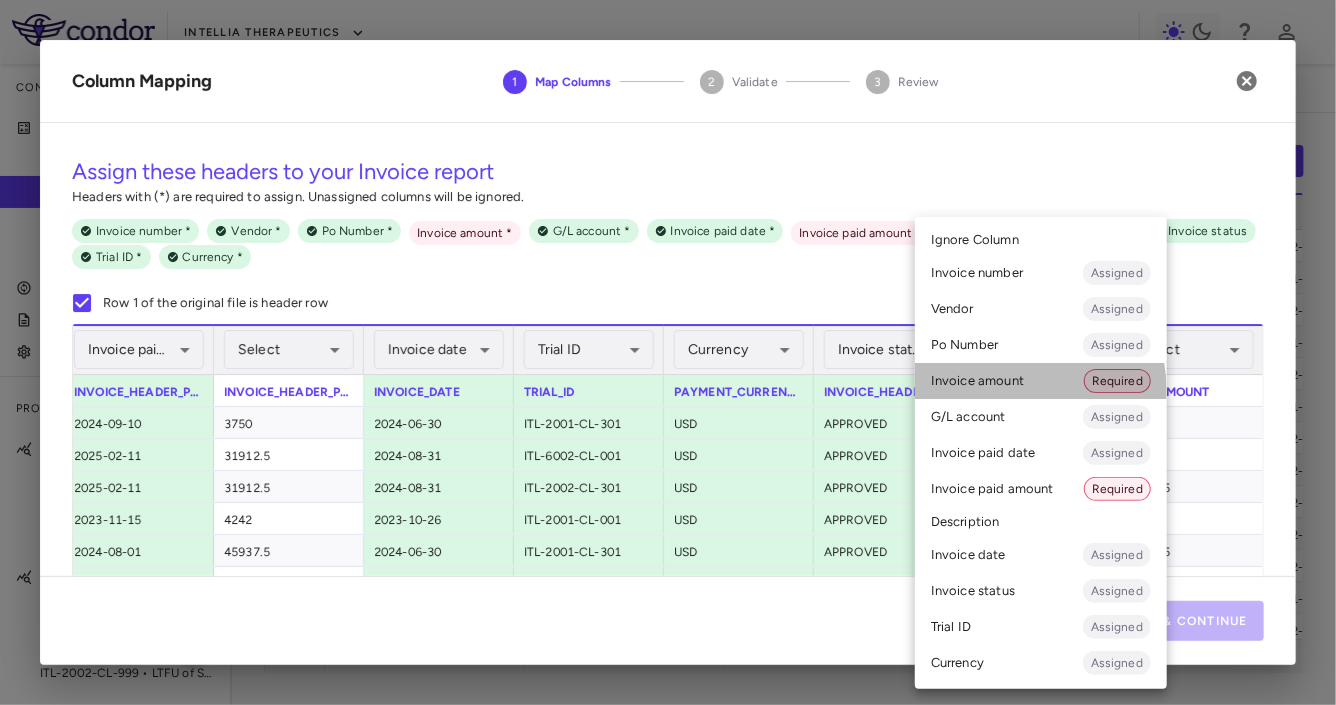 click on "Invoice amount Required" at bounding box center [1041, 381] 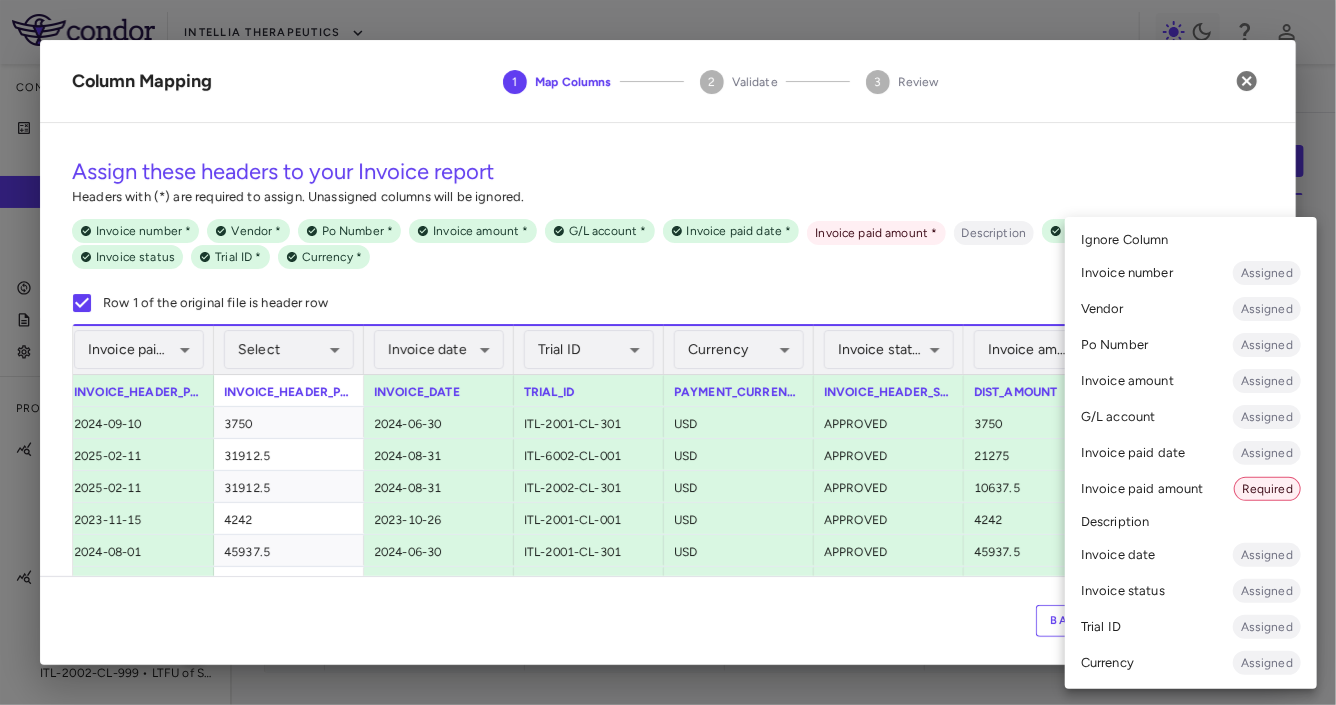 click on "Skip to sidebar Skip to main content Intellia Therapeutics Company Accruals PO listing Invoice listing FX rates G/L accounts Audit log Company files Settings Programs & Trials NTLA-2001 ITL-2001-CL-301 • MAGNITUDE - Transthyretin Amyloidosis with Cardiomyopathy (ATTR-CM) ITL-2001-CL-311 • MAGNITUDE-2 - Hereditary transthyretin (ATTR) amyloidosis with polyneuropathy ITL-2001-CL-999 • LTFU of Subjects Dosed With NTLA-2001 NTLA-2002 ITL-2002-CL-001 • NTLA-2002 Ph II - Hereditary Angioedema ITL-2002-CL-301 • HAELO - Hereditary Angioedema ITL-2002-CL-999 • LTFU of Subjects Treated with NTLA 2002 Current Legacy Upload invoice listing Drag here to set row groups Drag here to set column labels
1" at bounding box center (668, 352) 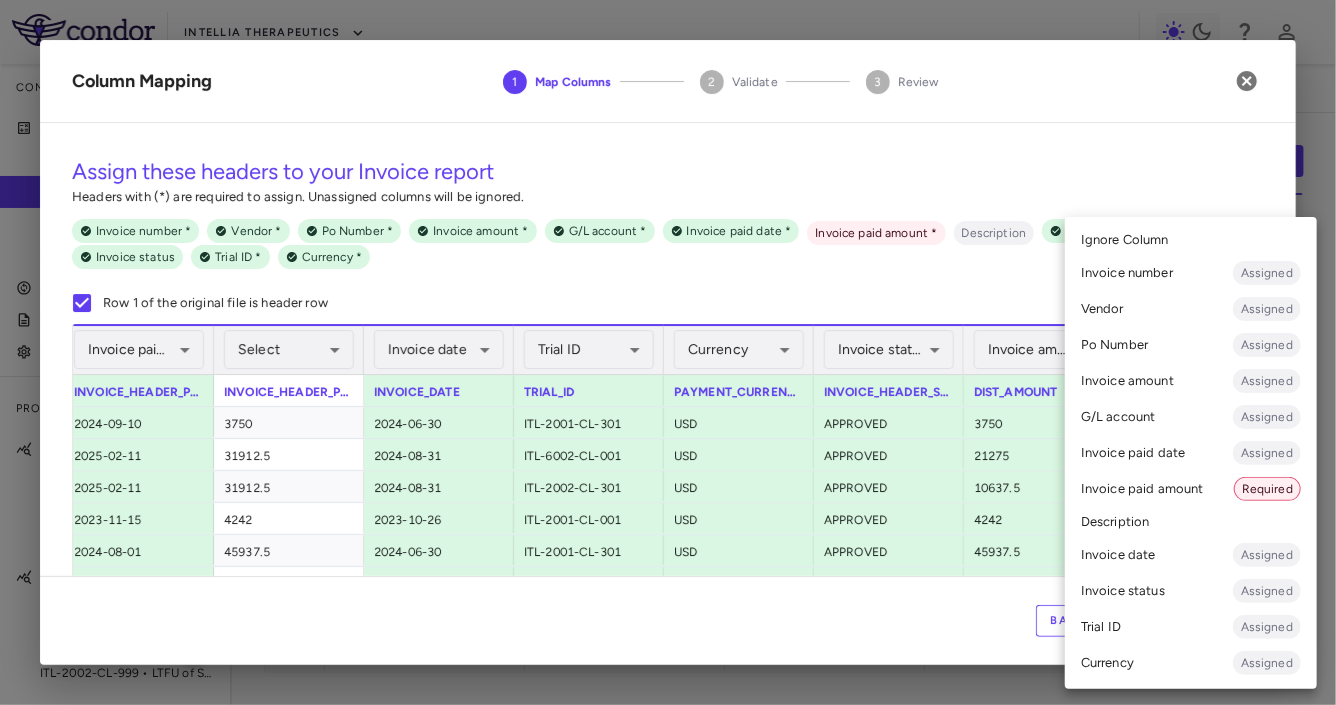 click on "Invoice paid amount Required" at bounding box center [1191, 489] 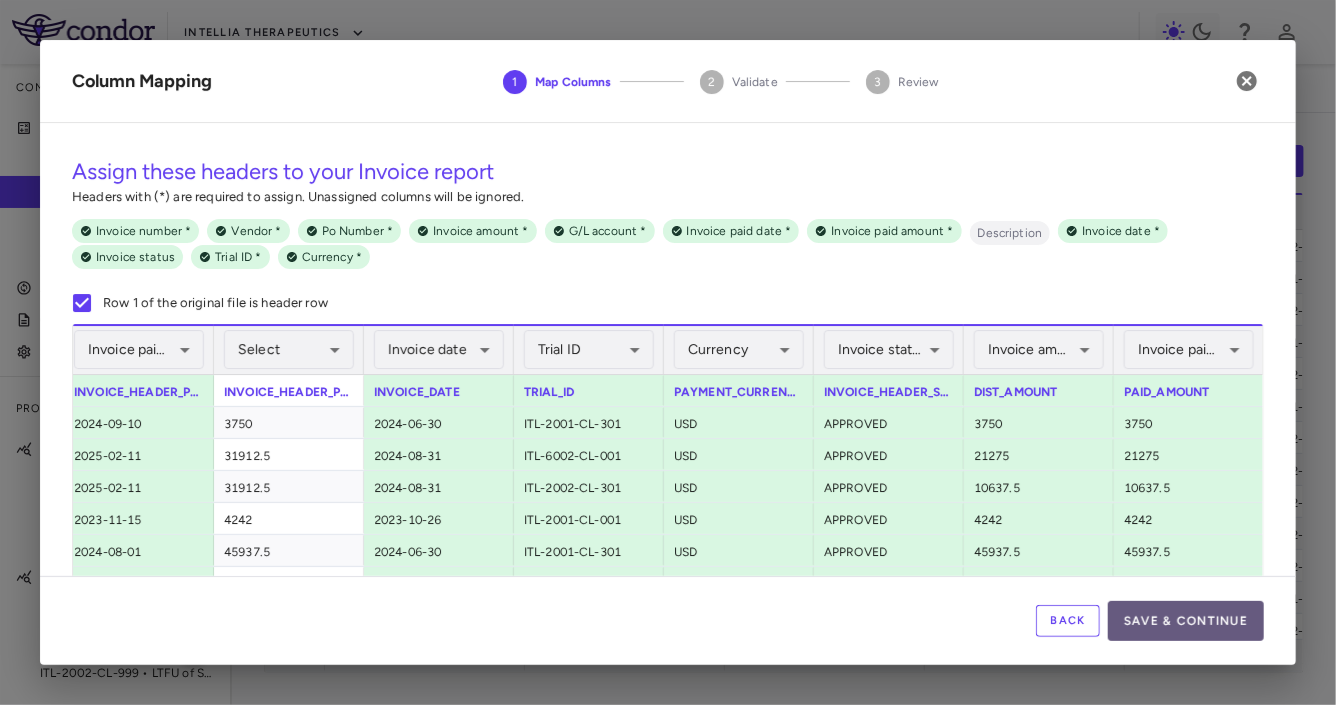 click on "Save & Continue" at bounding box center [1186, 621] 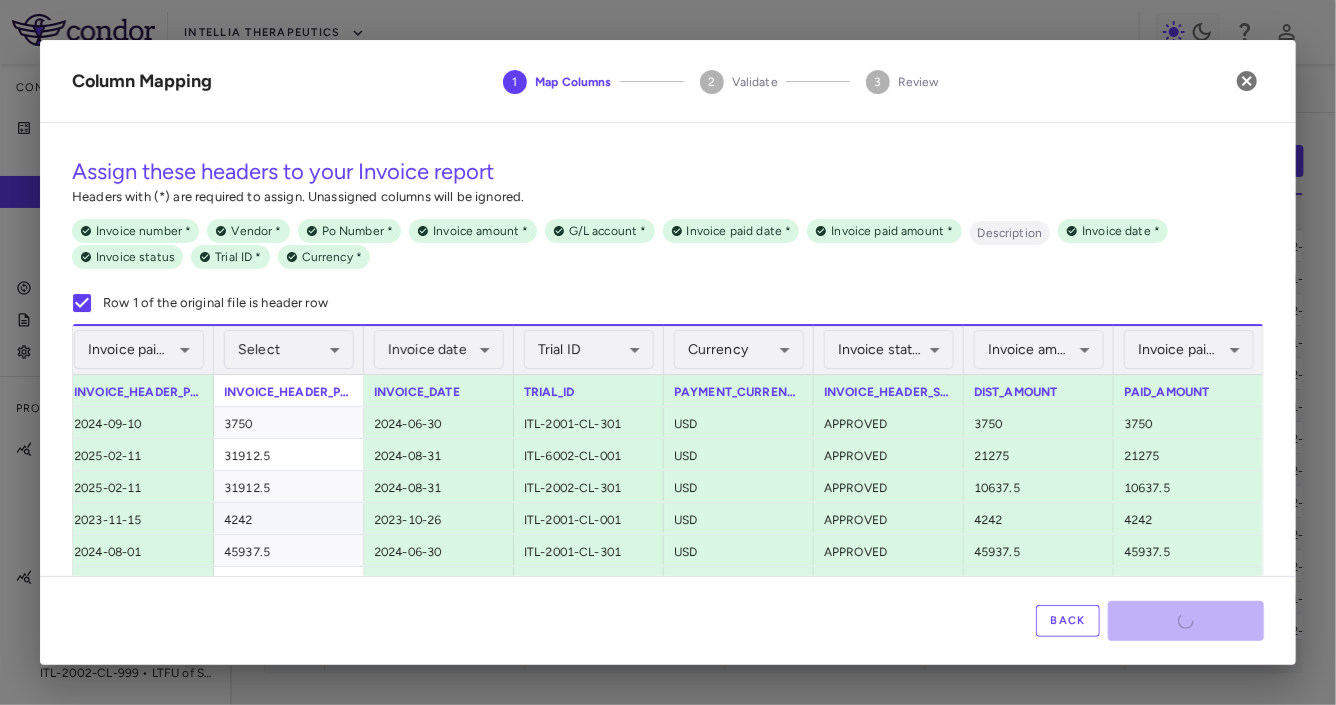 scroll, scrollTop: 0, scrollLeft: 239, axis: horizontal 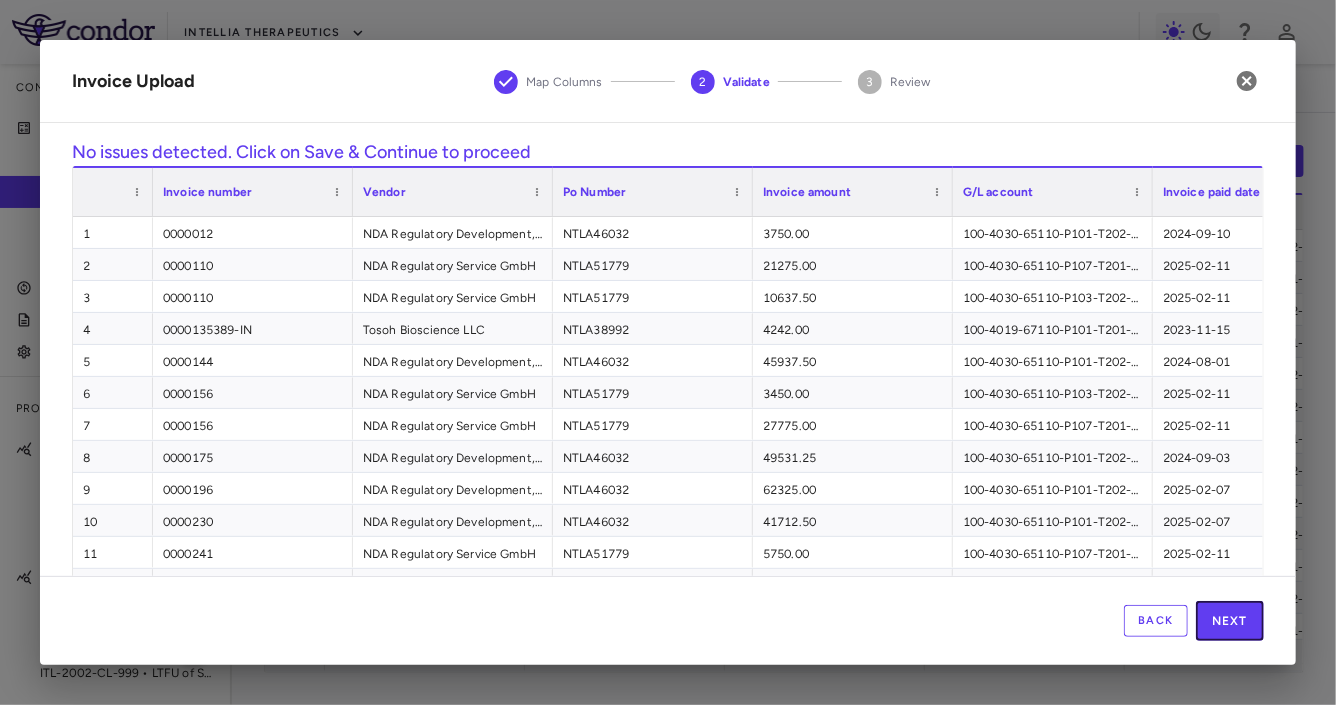 click on "Next" at bounding box center (1230, 621) 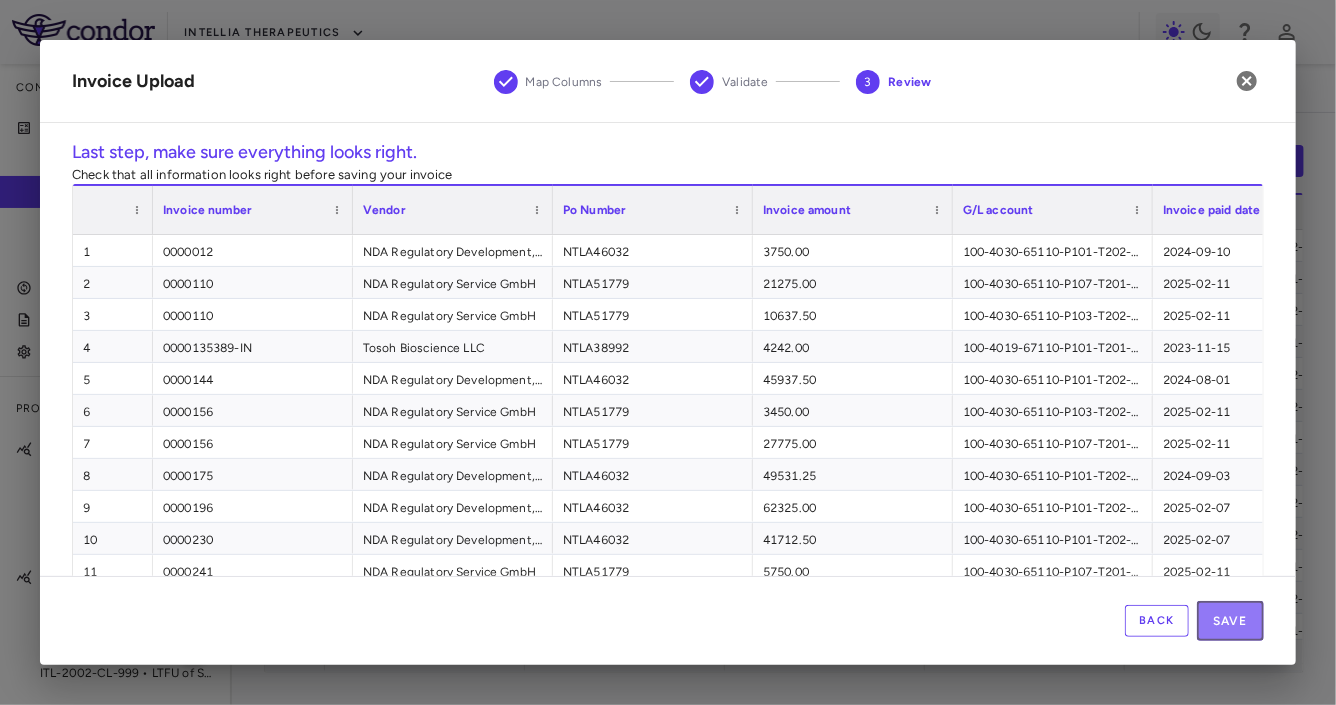 click on "Save" at bounding box center [1230, 621] 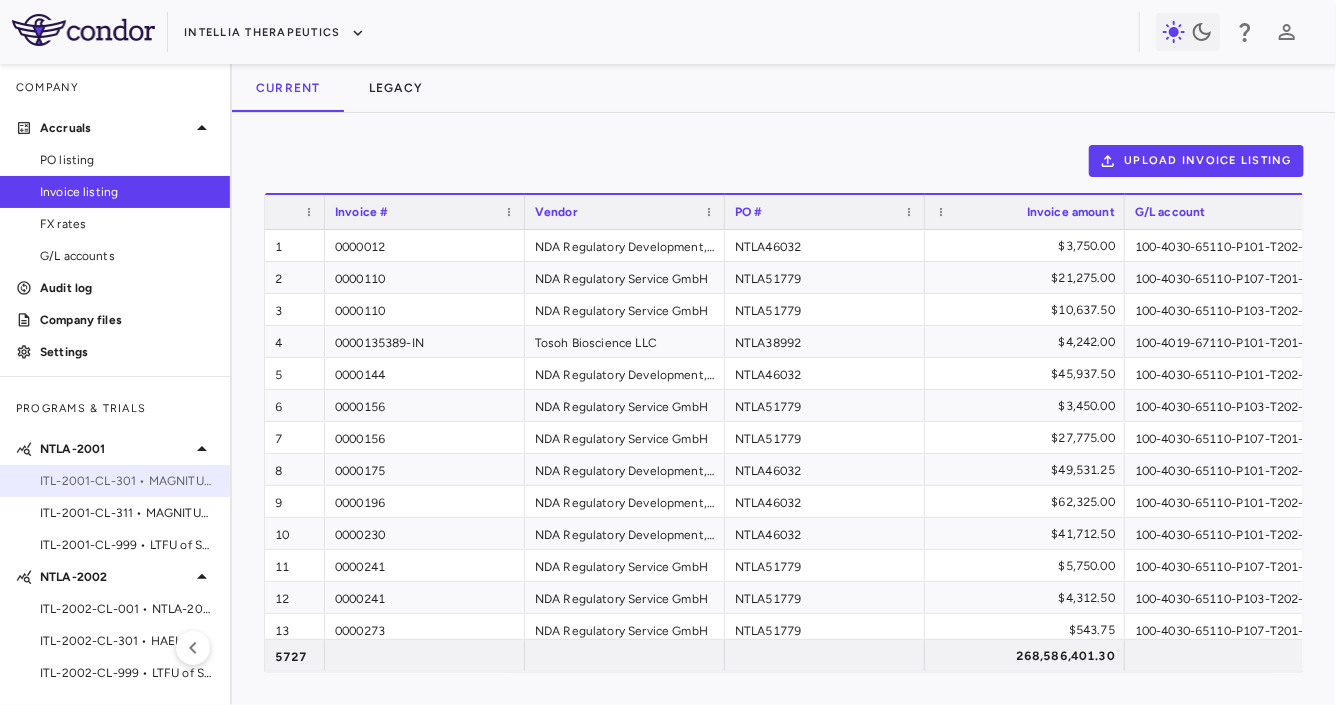 click on "ITL-2001-CL-301 • MAGNITUDE - Transthyretin Amyloidosis with Cardiomyopathy (ATTR-CM)" at bounding box center (127, 481) 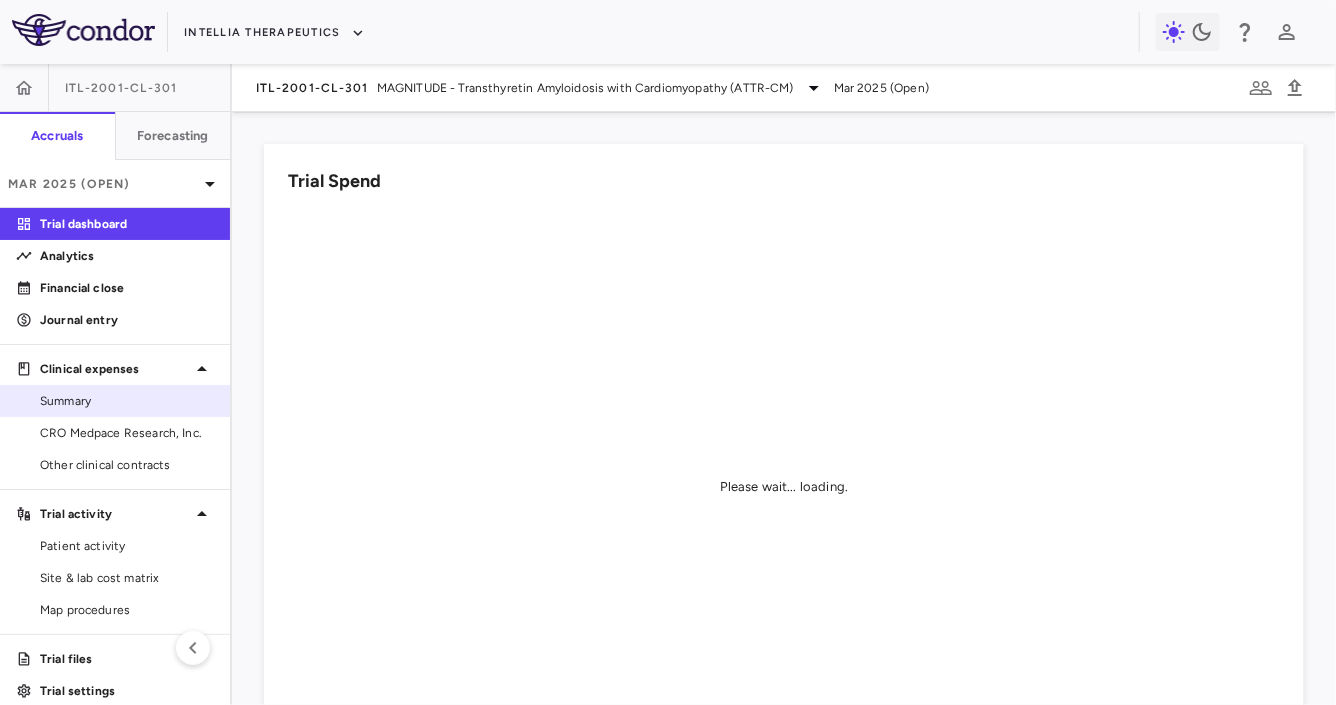 click on "Summary" at bounding box center (127, 401) 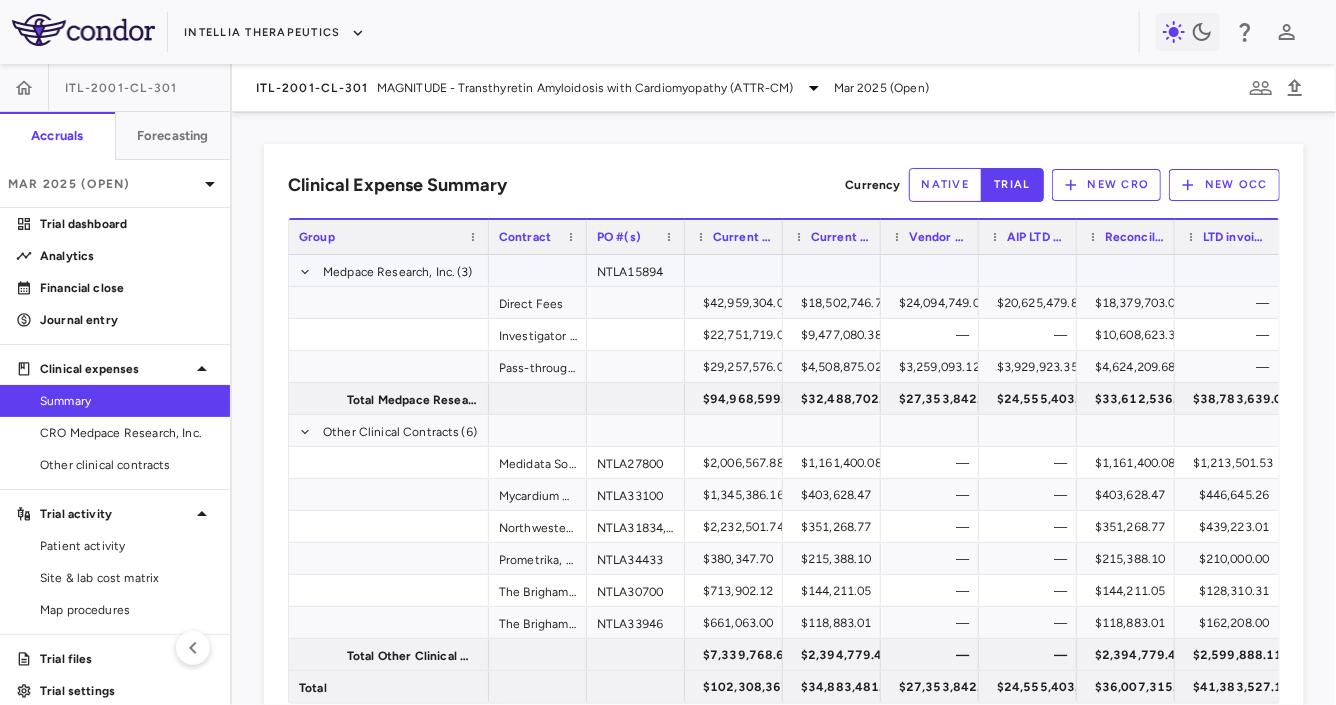 click on "NTLA15894" at bounding box center [636, 270] 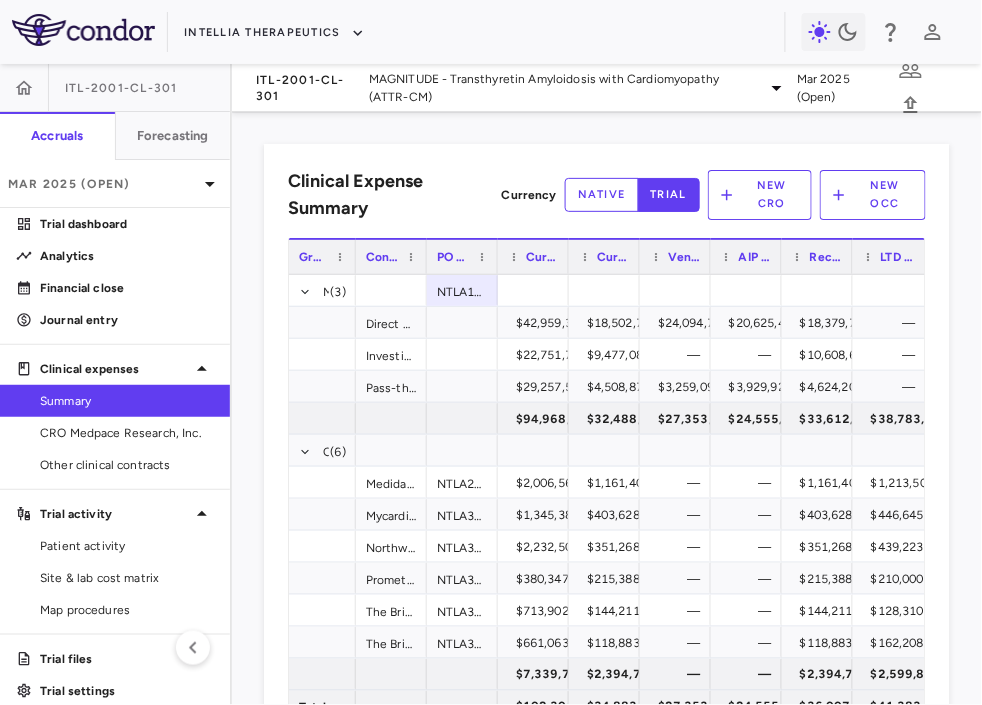 drag, startPoint x: 485, startPoint y: 262, endPoint x: 328, endPoint y: 280, distance: 158.02847 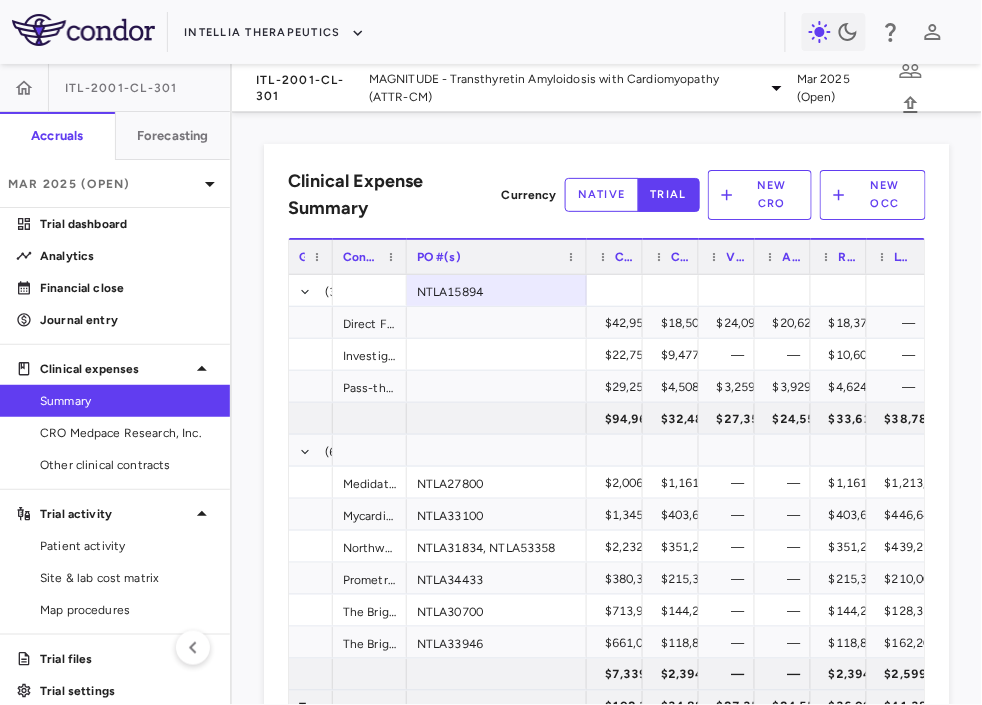 drag, startPoint x: 480, startPoint y: 257, endPoint x: 539, endPoint y: 265, distance: 59.5399 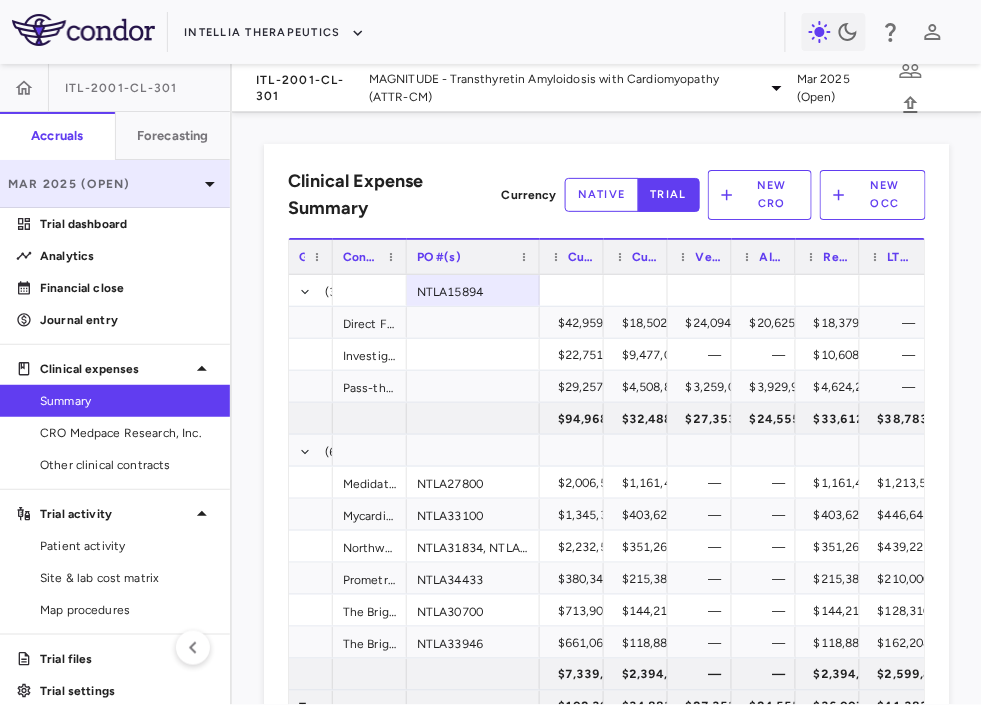 click on "Mar 2025 (Open)" at bounding box center [103, 184] 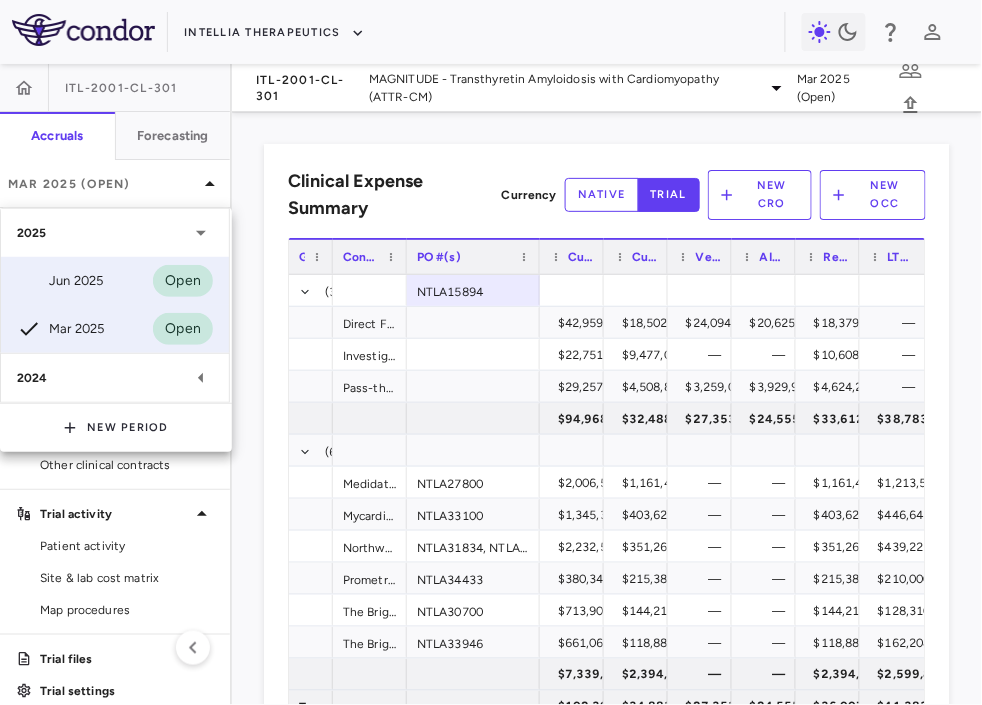click on "Jun 2025 Open" at bounding box center (115, 281) 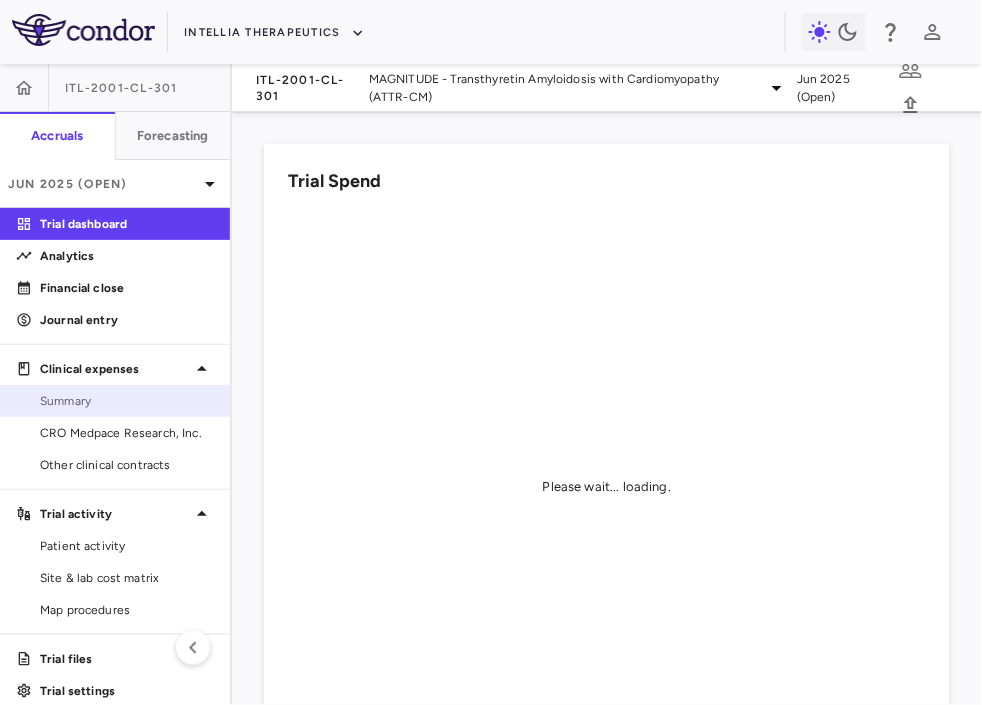 click on "Summary" at bounding box center [115, 401] 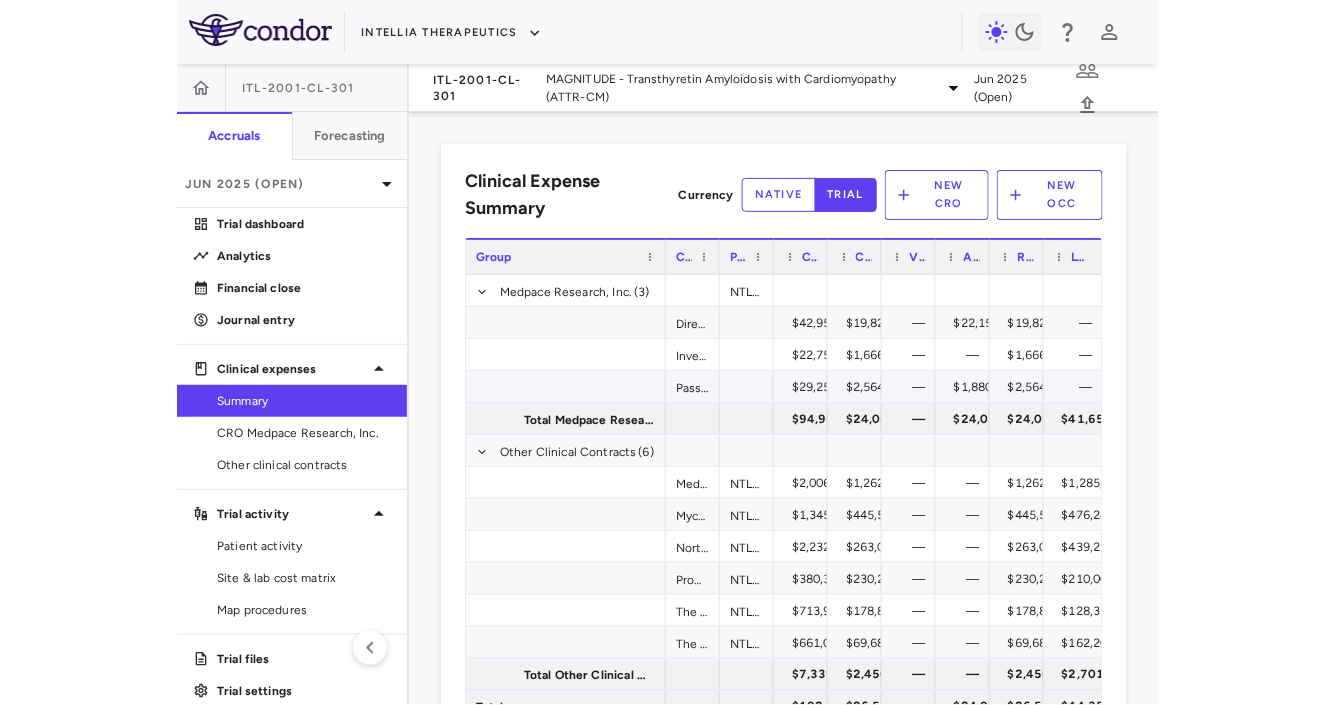 scroll, scrollTop: 74, scrollLeft: 0, axis: vertical 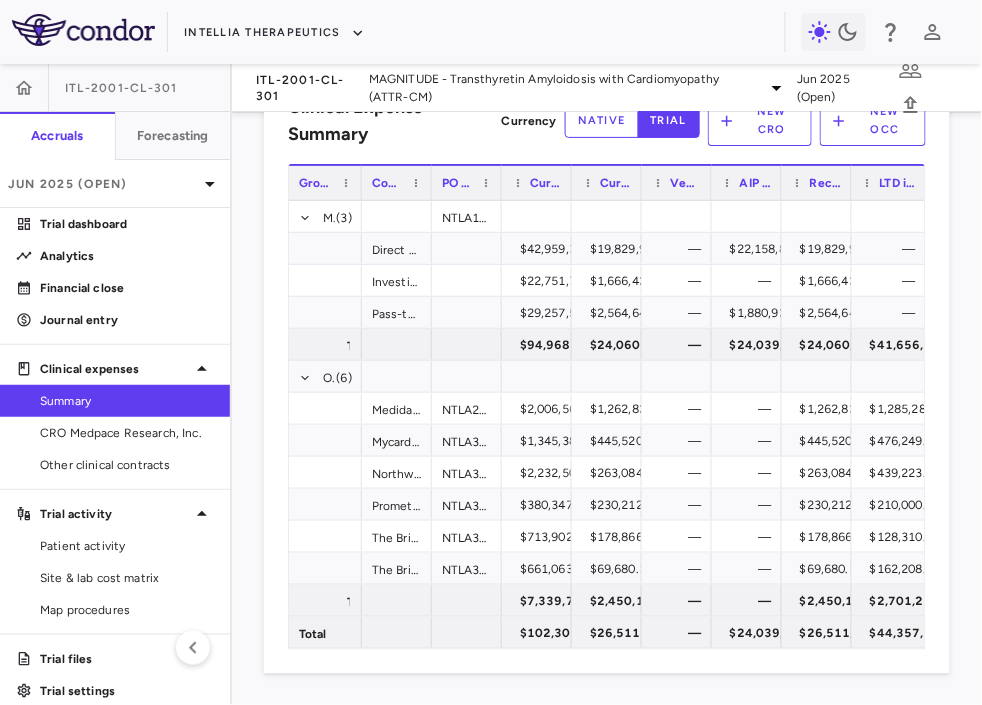 drag, startPoint x: 487, startPoint y: 192, endPoint x: 360, endPoint y: 214, distance: 128.89143 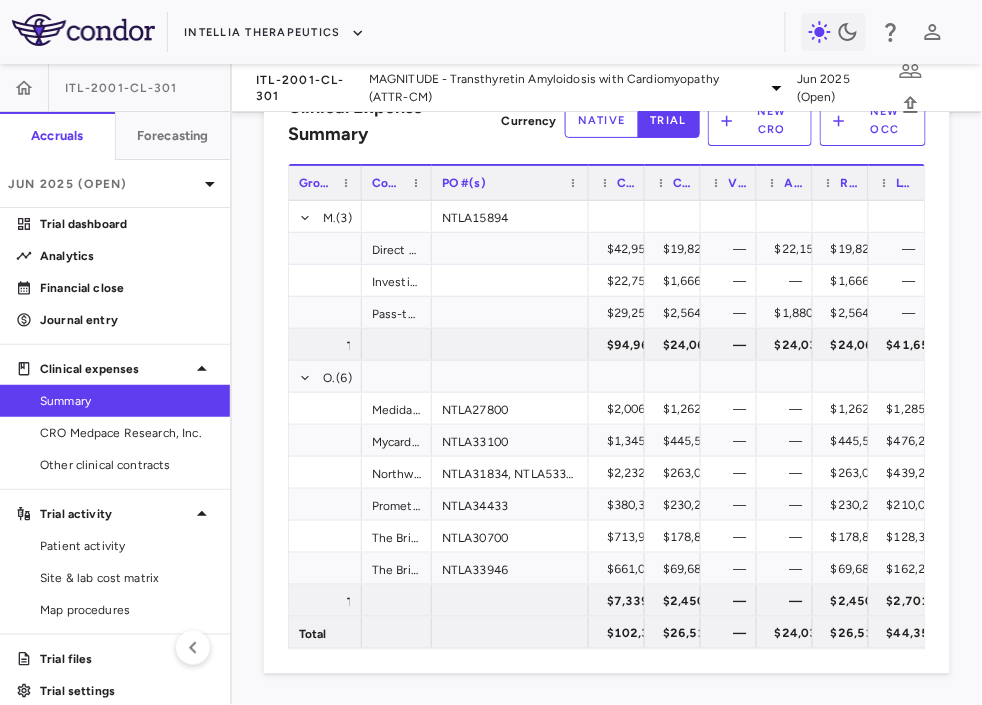 drag, startPoint x: 498, startPoint y: 190, endPoint x: 590, endPoint y: 193, distance: 92.0489 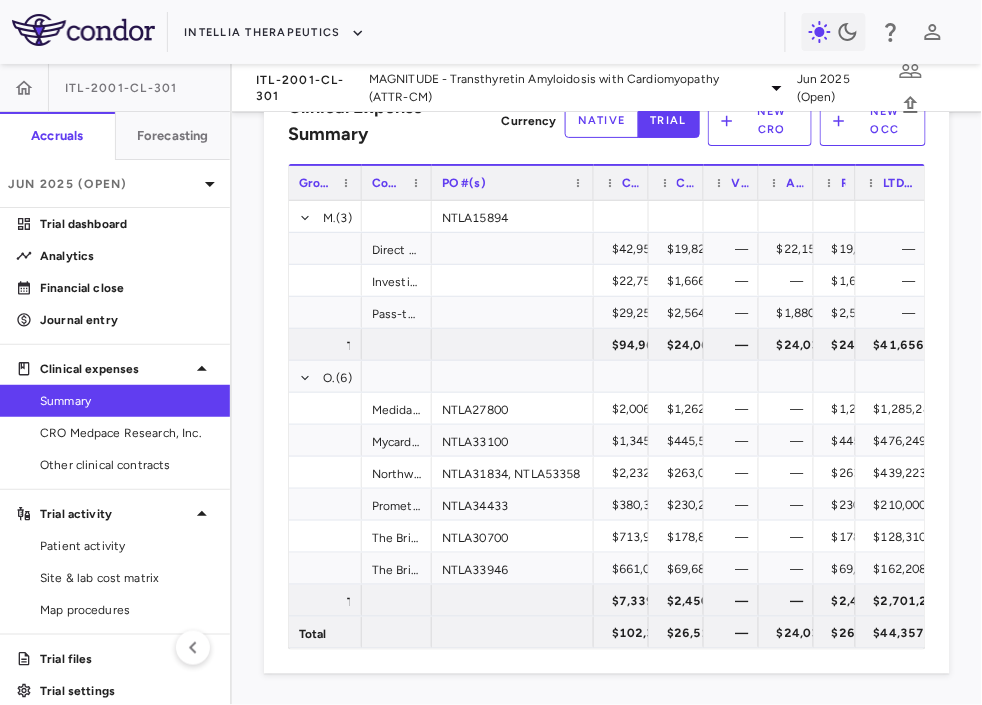 drag, startPoint x: 864, startPoint y: 187, endPoint x: 783, endPoint y: 205, distance: 82.9759 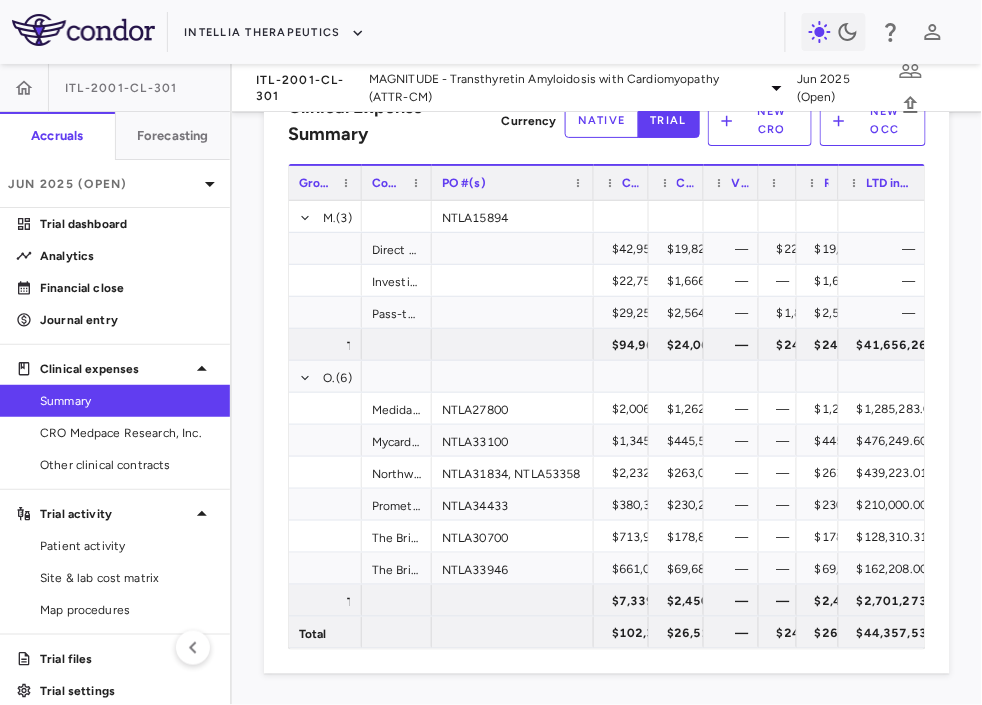 drag, startPoint x: 810, startPoint y: 187, endPoint x: 747, endPoint y: 188, distance: 63.007935 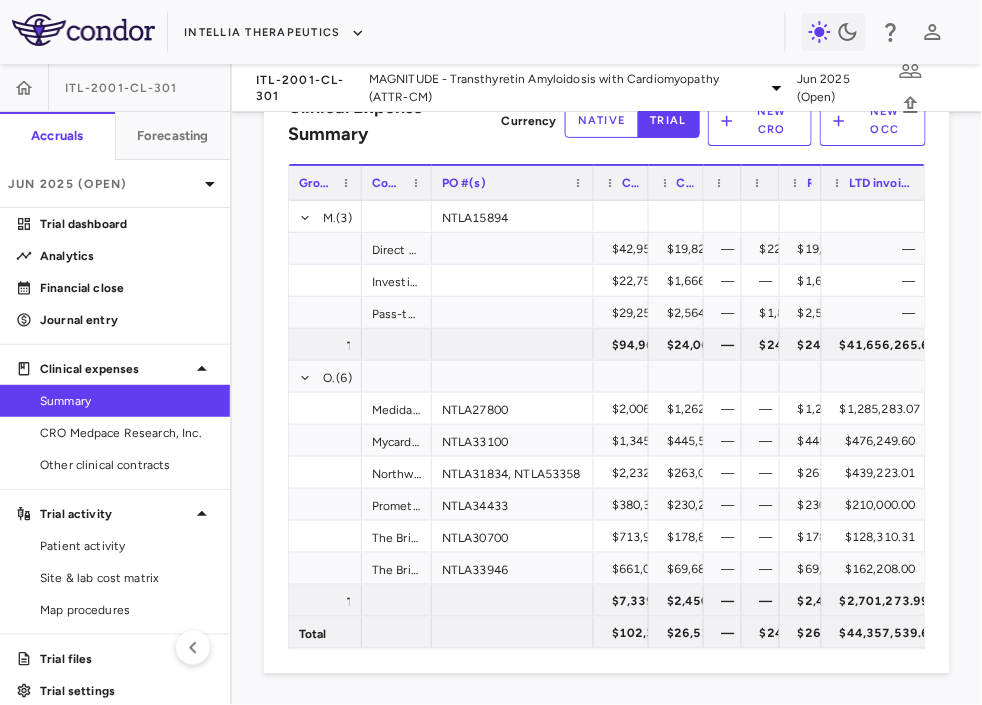 drag, startPoint x: 755, startPoint y: 190, endPoint x: 677, endPoint y: 193, distance: 78.05767 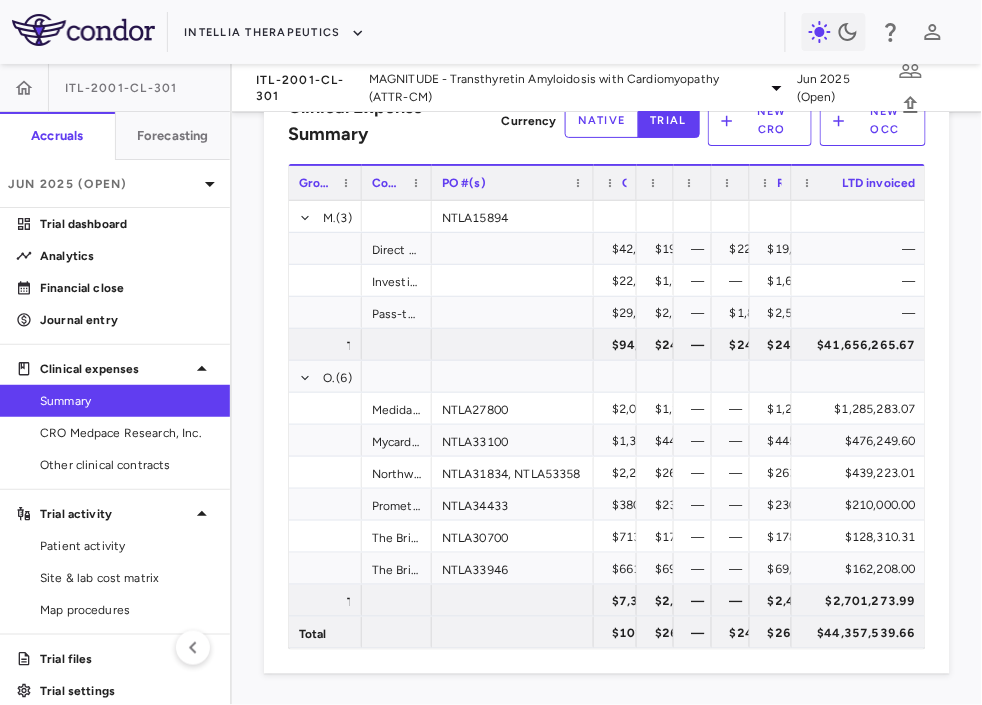 drag, startPoint x: 647, startPoint y: 187, endPoint x: 599, endPoint y: 196, distance: 48.83646 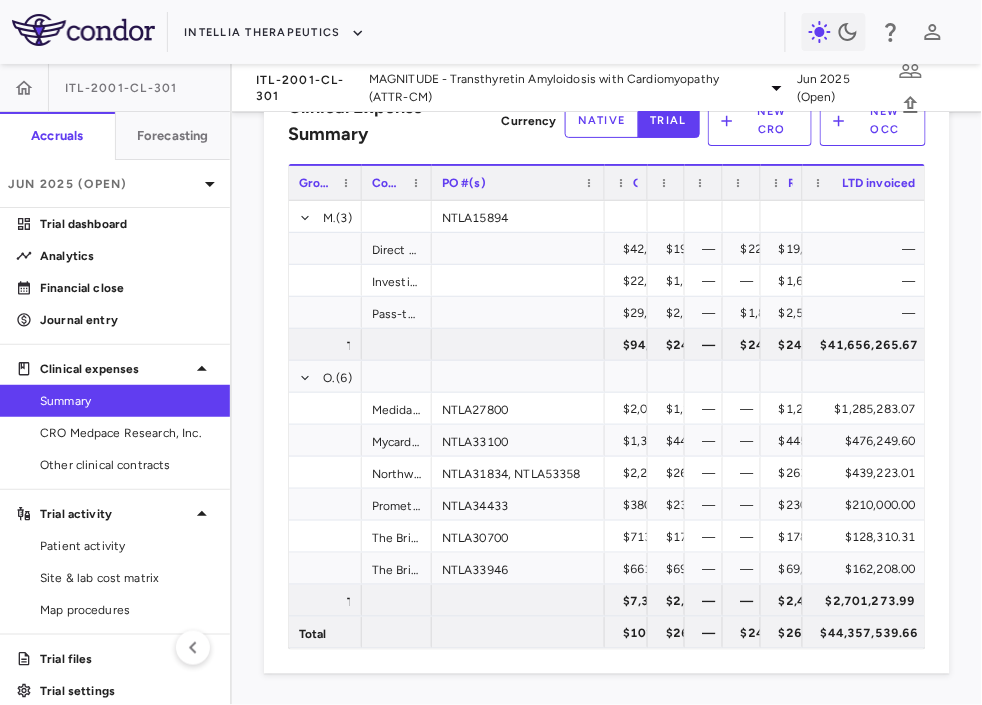 click at bounding box center (604, 183) 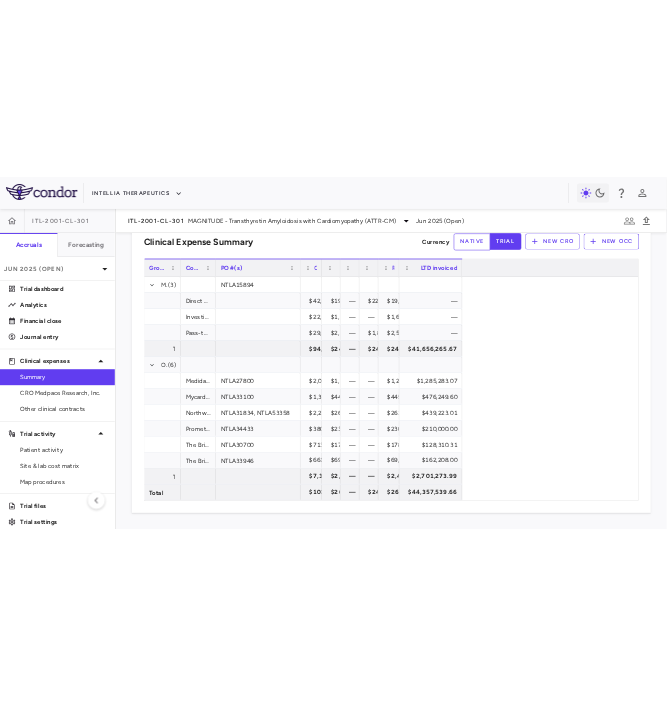 scroll, scrollTop: 54, scrollLeft: 0, axis: vertical 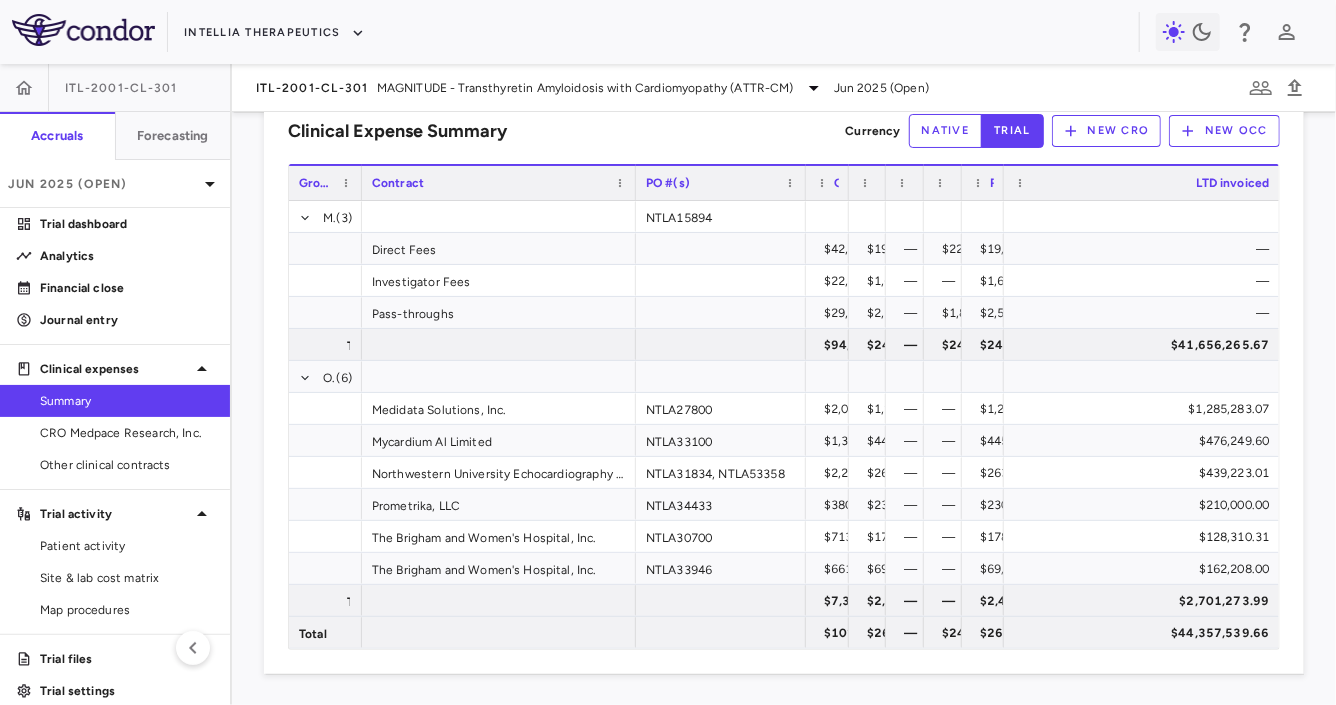 click on "ITL-2001-CL-301 MAGNITUDE - Transthyretin Amyloidosis with Cardiomyopathy (ATTR-CM) Jun 2025 (Open)" at bounding box center [784, 88] 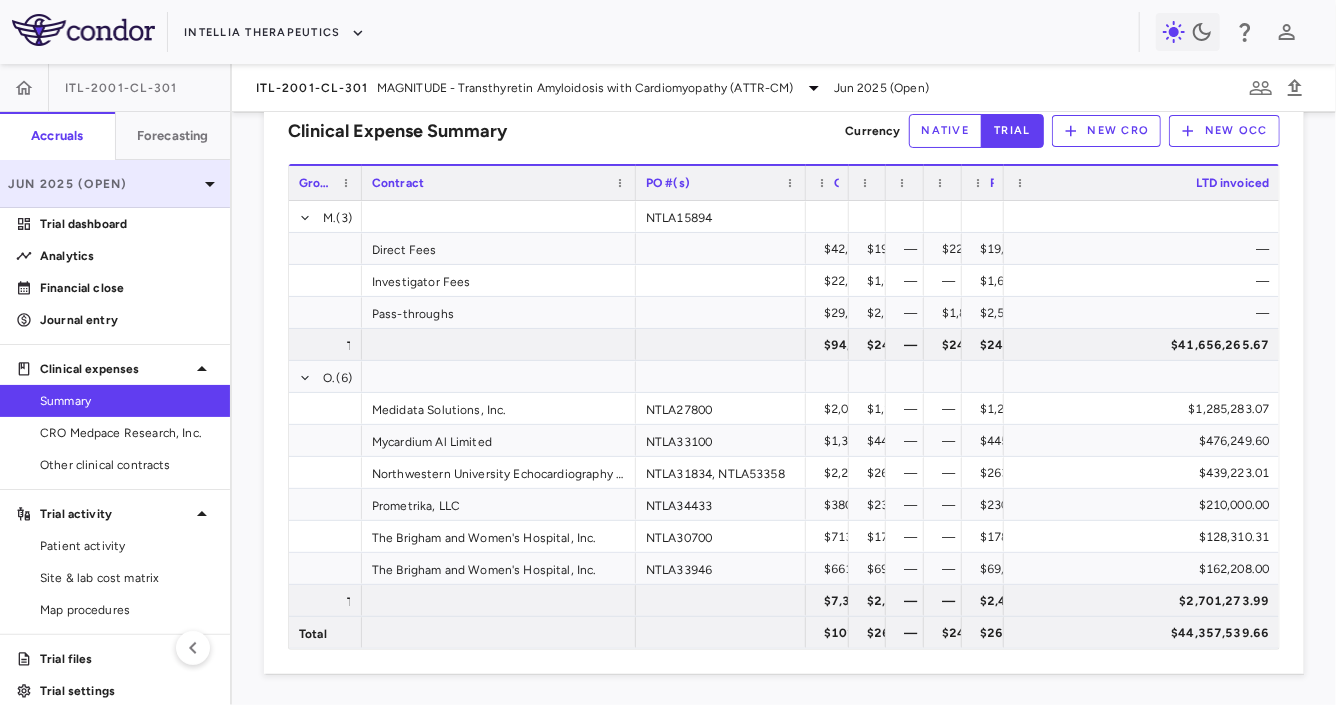 click on "Jun 2025 (Open)" at bounding box center (103, 184) 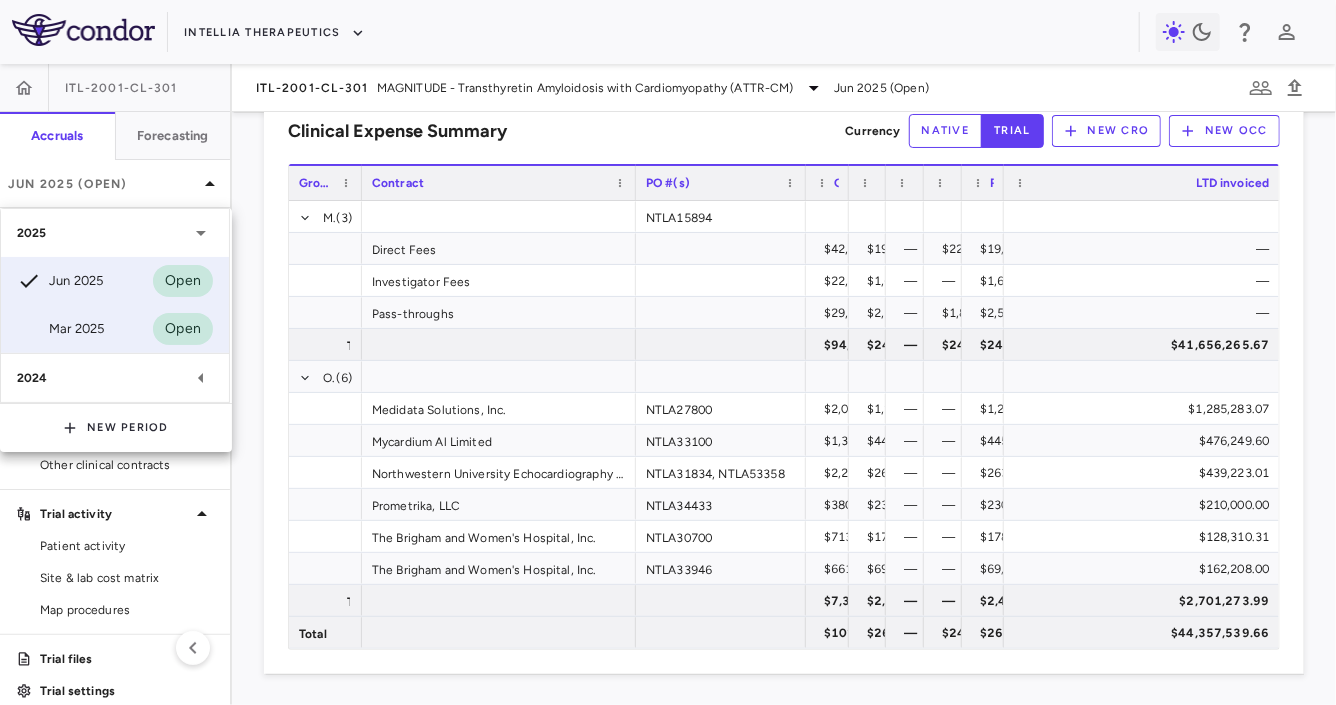 click on "Mar 2025 Open" at bounding box center [115, 329] 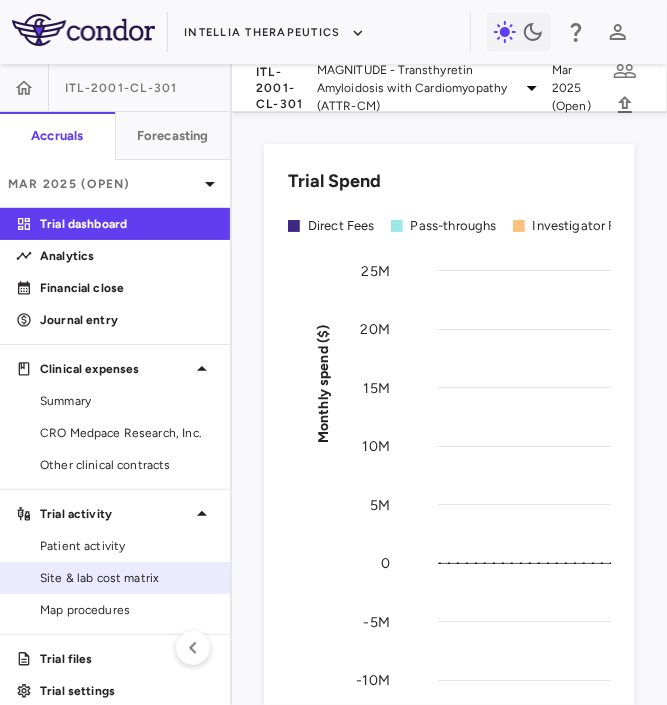 click on "Site & lab cost matrix" at bounding box center [127, 578] 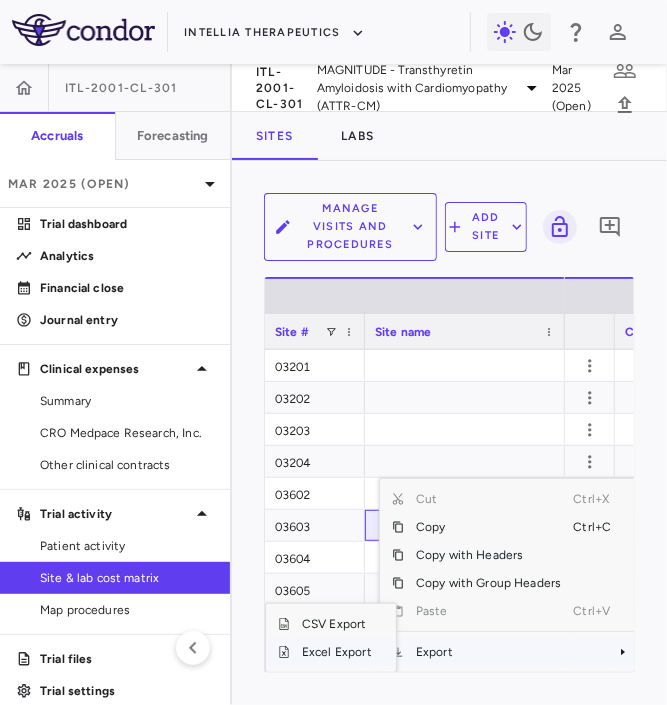 click on "Excel Export" at bounding box center [337, 652] 